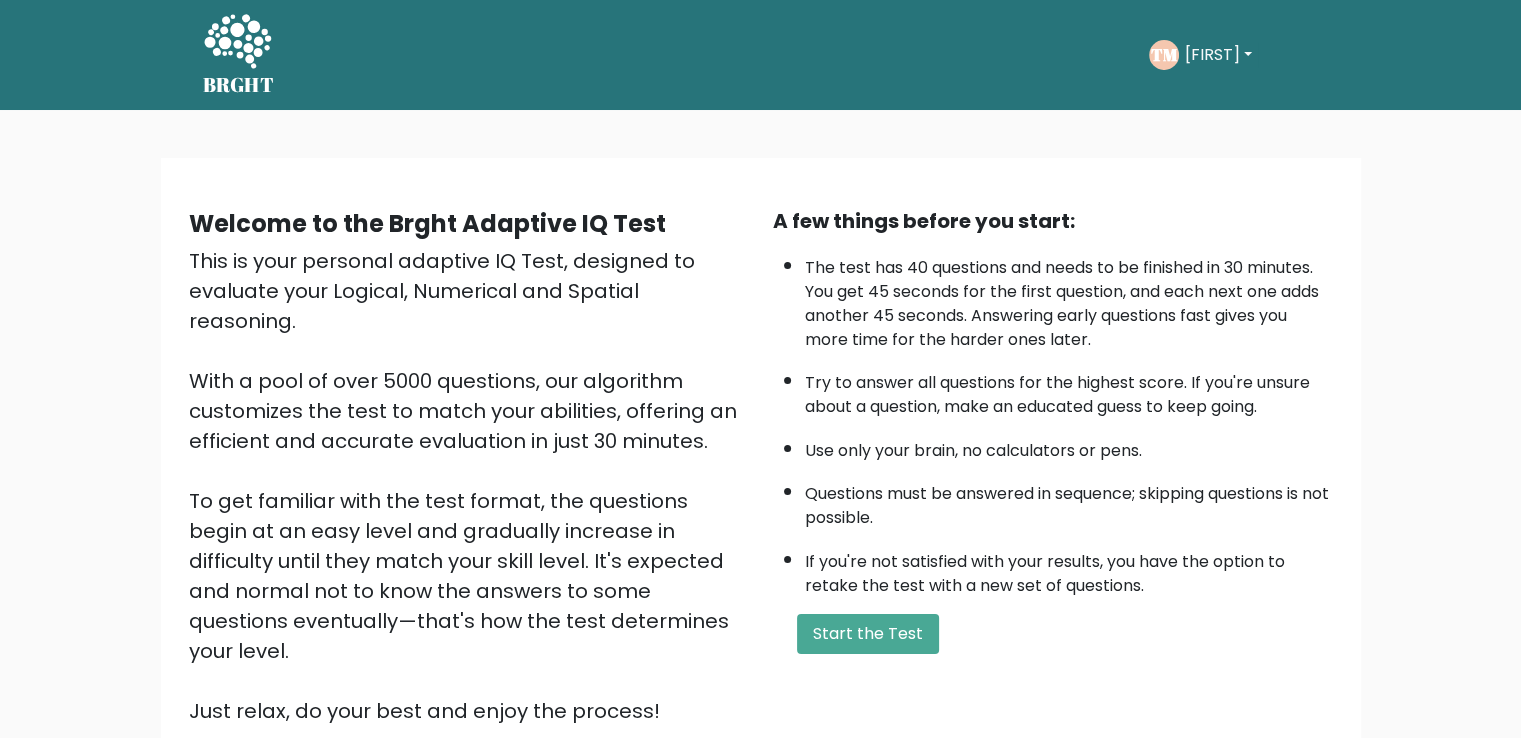click on "A few things before you start:" at bounding box center (1053, 221) 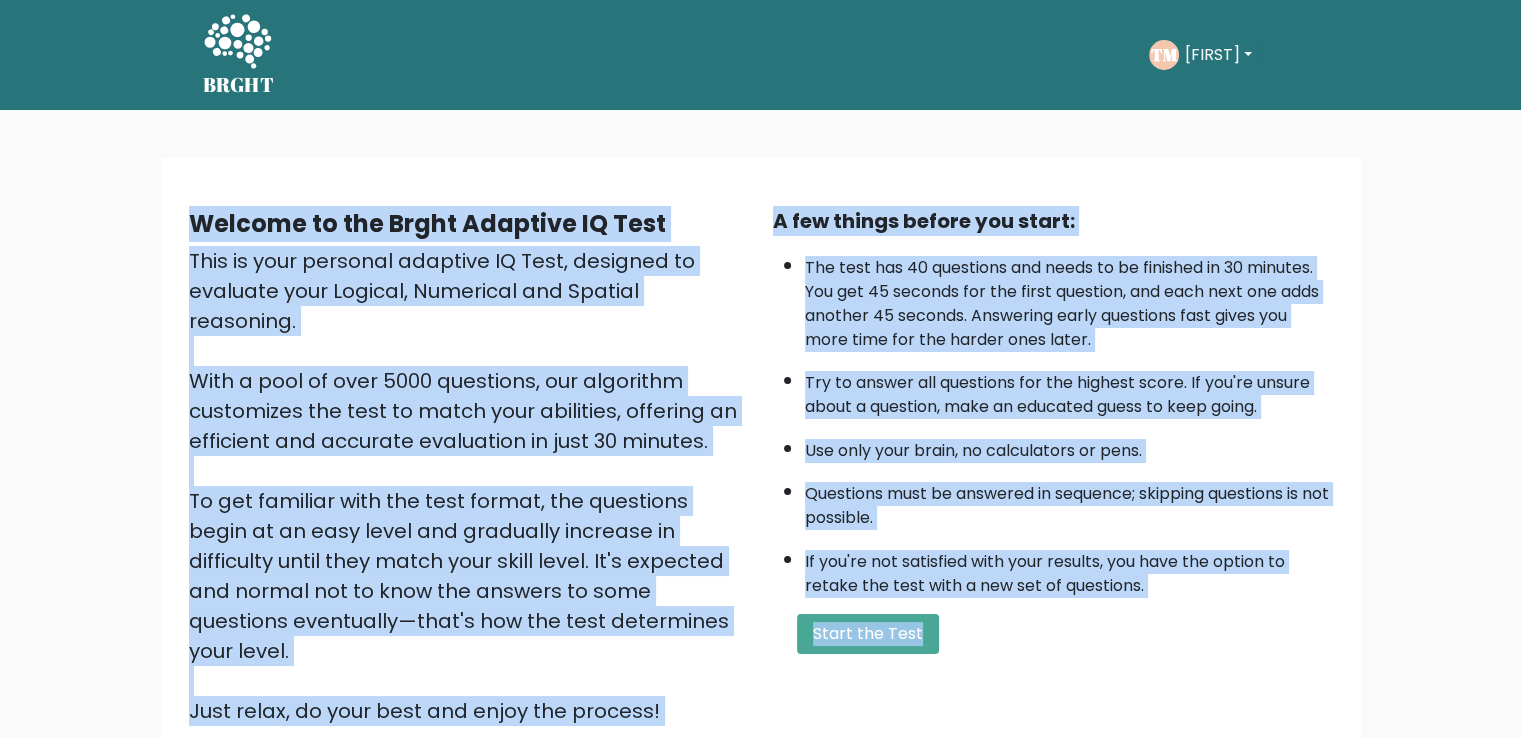 scroll, scrollTop: 2, scrollLeft: 0, axis: vertical 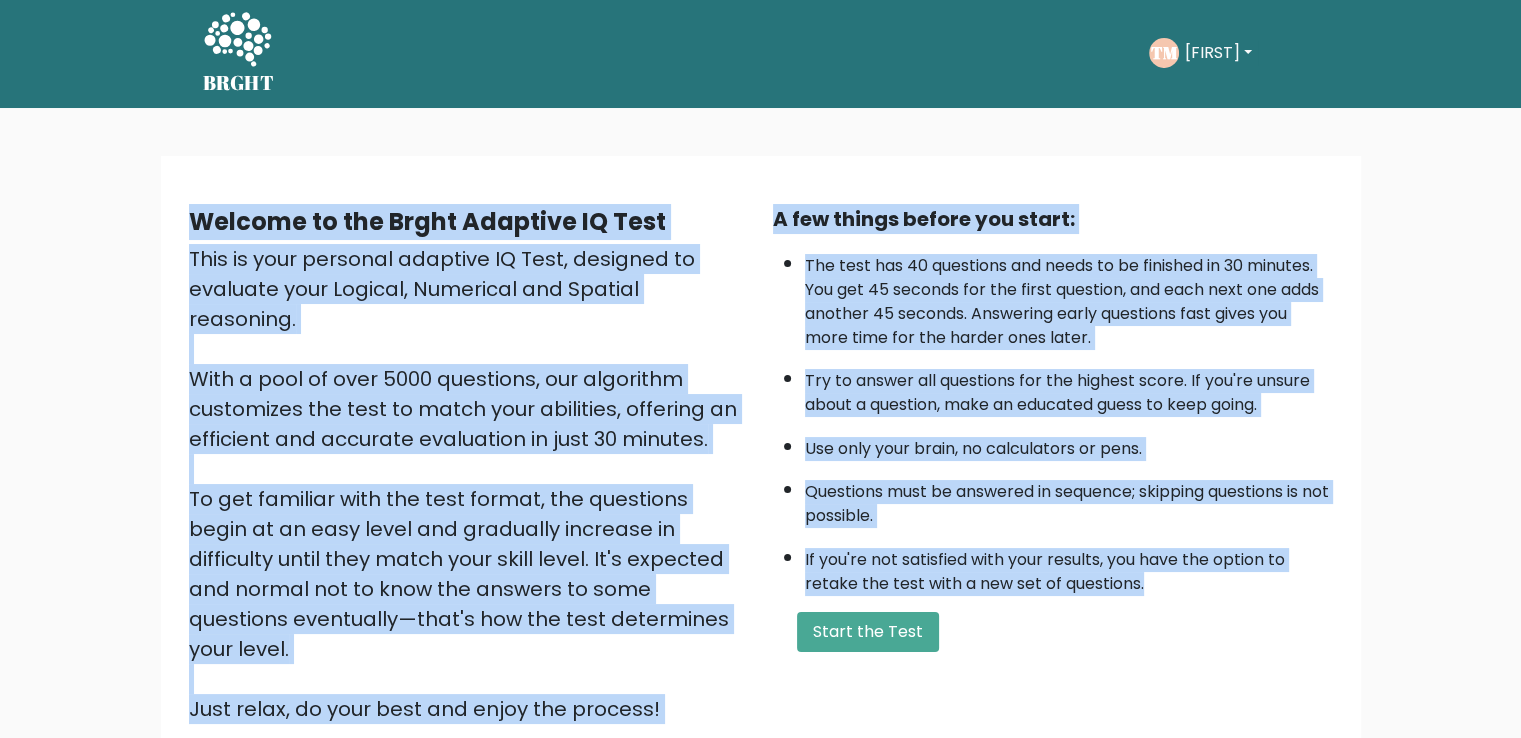 click on "Welcome to the Brght Adaptive IQ Test
This is your personal adaptive IQ Test, designed to evaluate your Logical, Numerical and Spatial reasoning.
With a pool of over 5000 questions, our algorithm customizes the test to match your abilities, offering an efficient and accurate evaluation in just 30 minutes.
To get familiar with the test format, the questions begin at an easy level and gradually increase in difficulty until they match your skill level. It's expected and normal not to know the answers to some questions eventually—that's how the test determines your level.
Just relax, do your best and enjoy the process!
A few things before you start:" at bounding box center (761, 472) 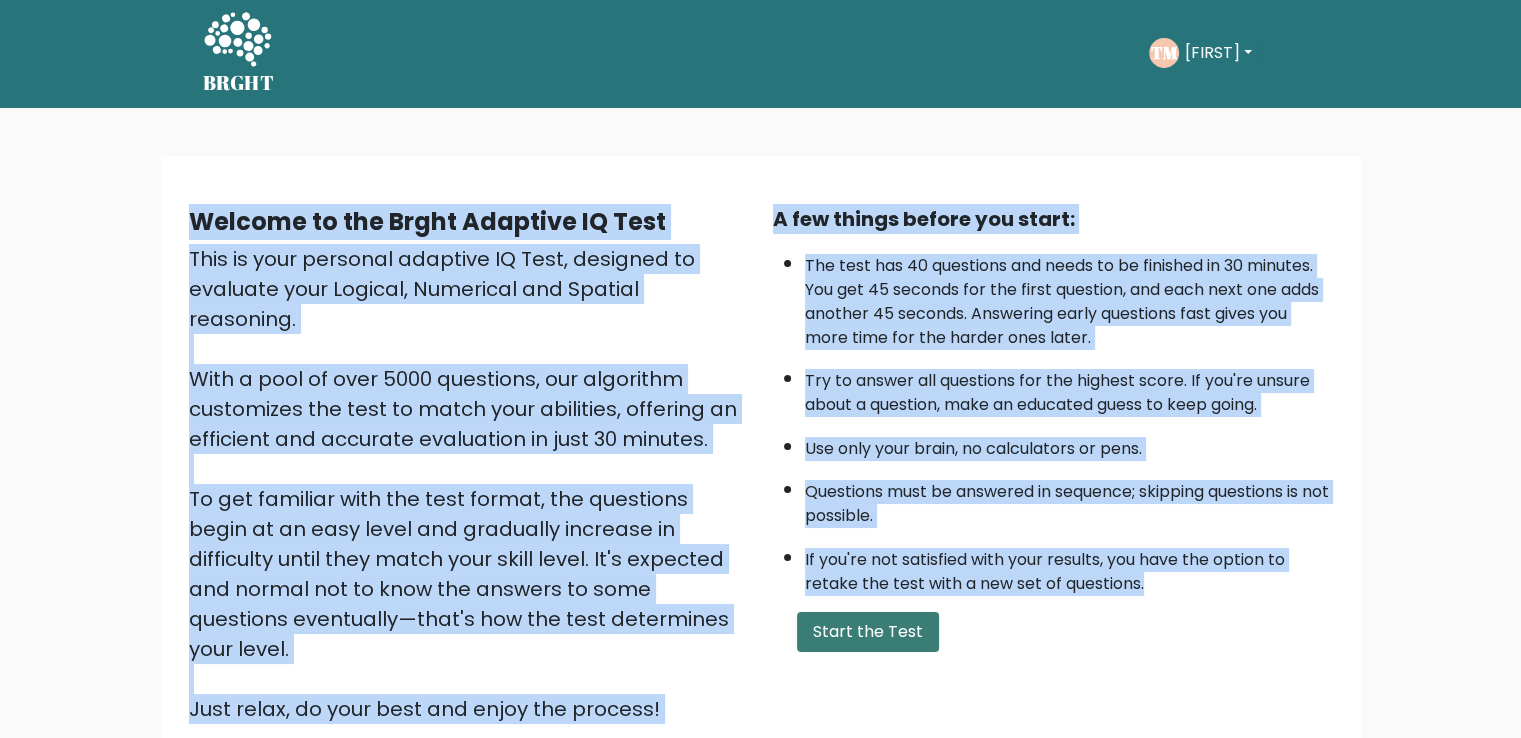 click on "Start the Test" at bounding box center [868, 632] 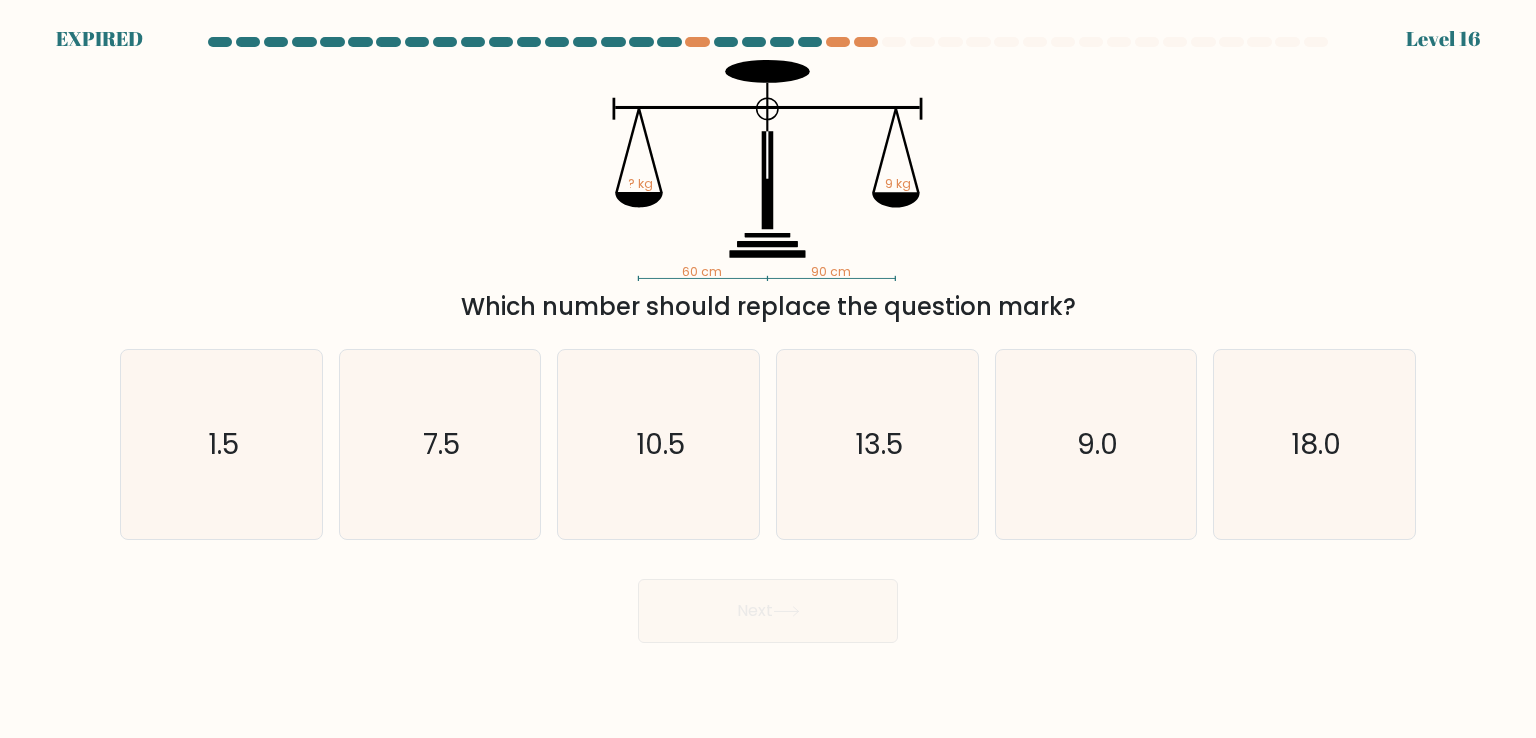 scroll, scrollTop: 0, scrollLeft: 0, axis: both 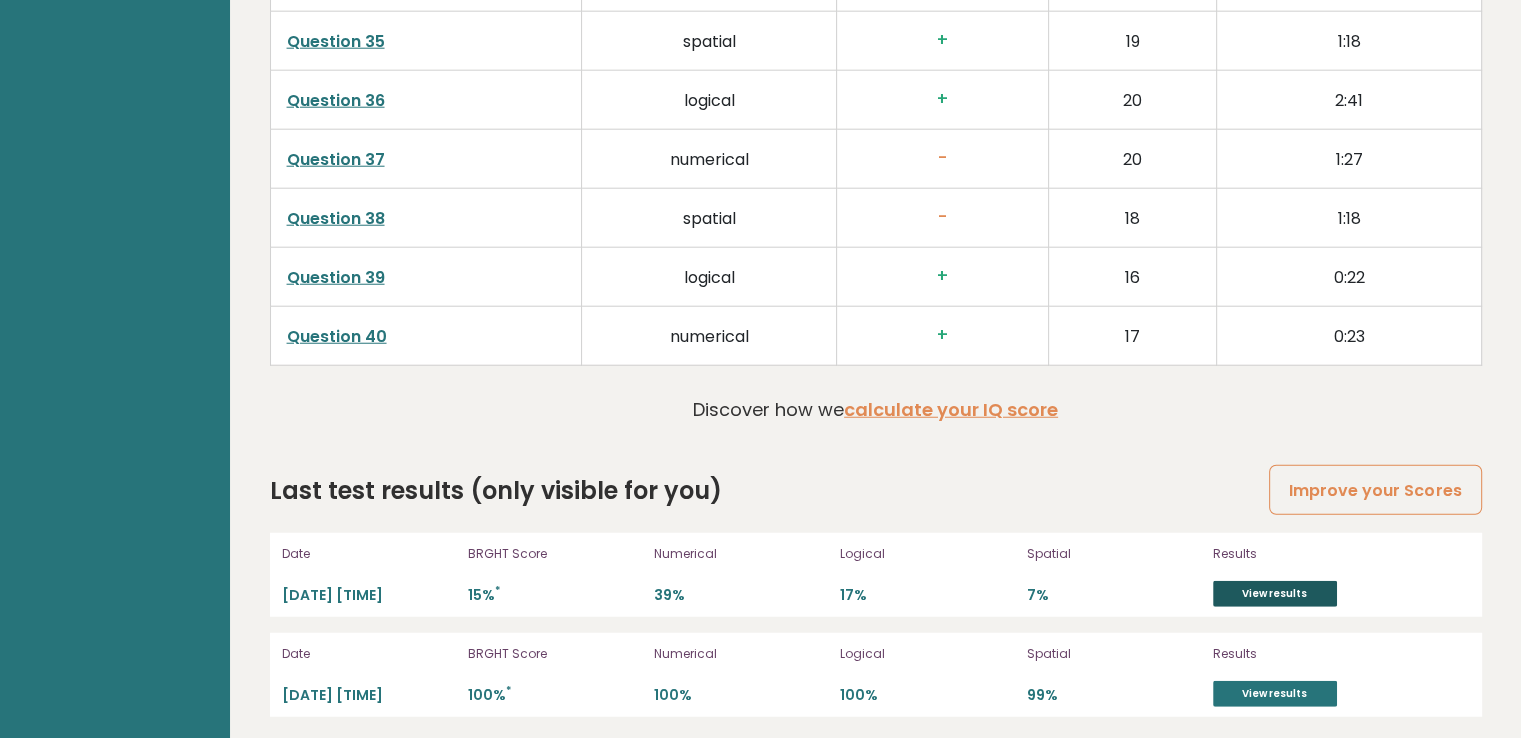 click on "View results" at bounding box center (1275, 594) 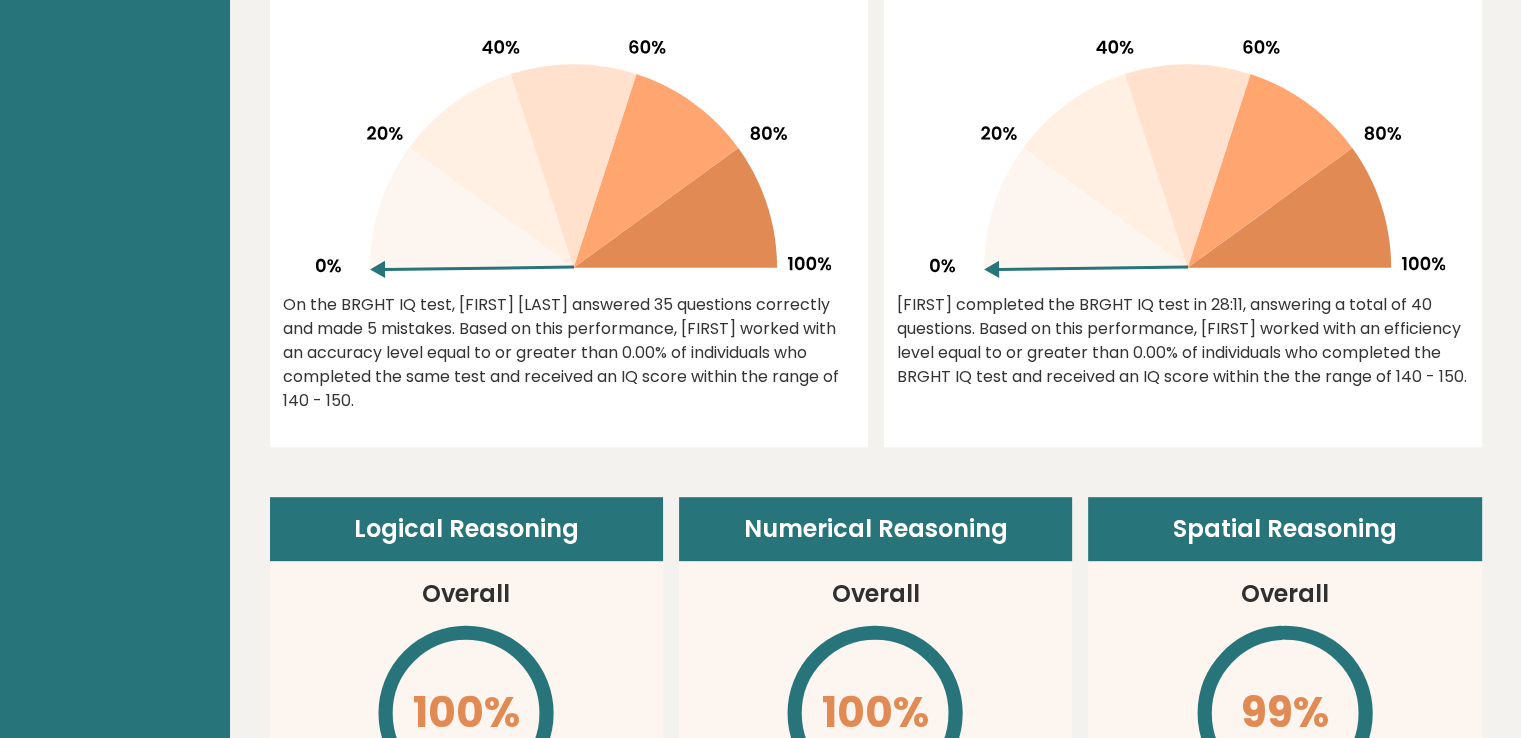 scroll, scrollTop: 5200, scrollLeft: 0, axis: vertical 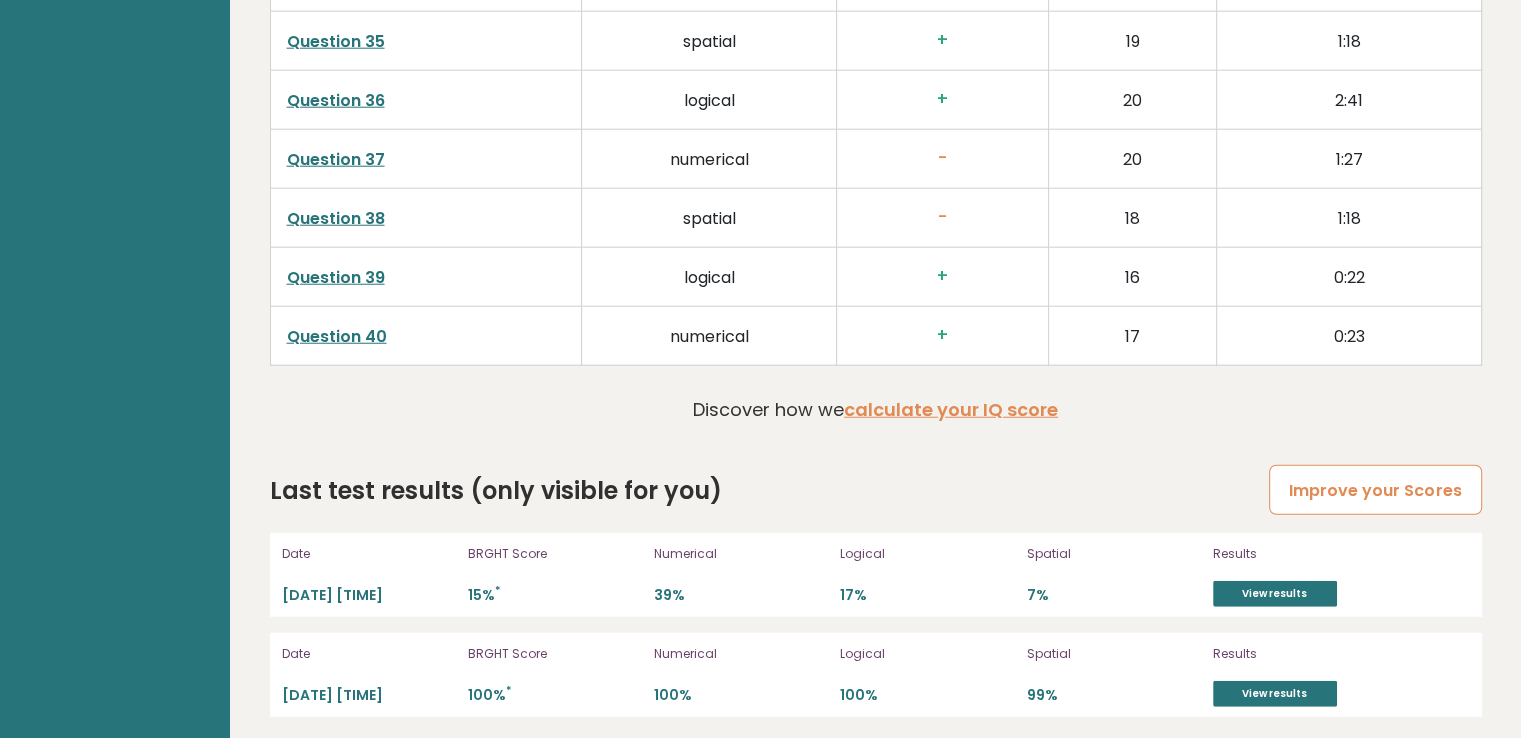 click on "Improve your Scores" at bounding box center [1375, 490] 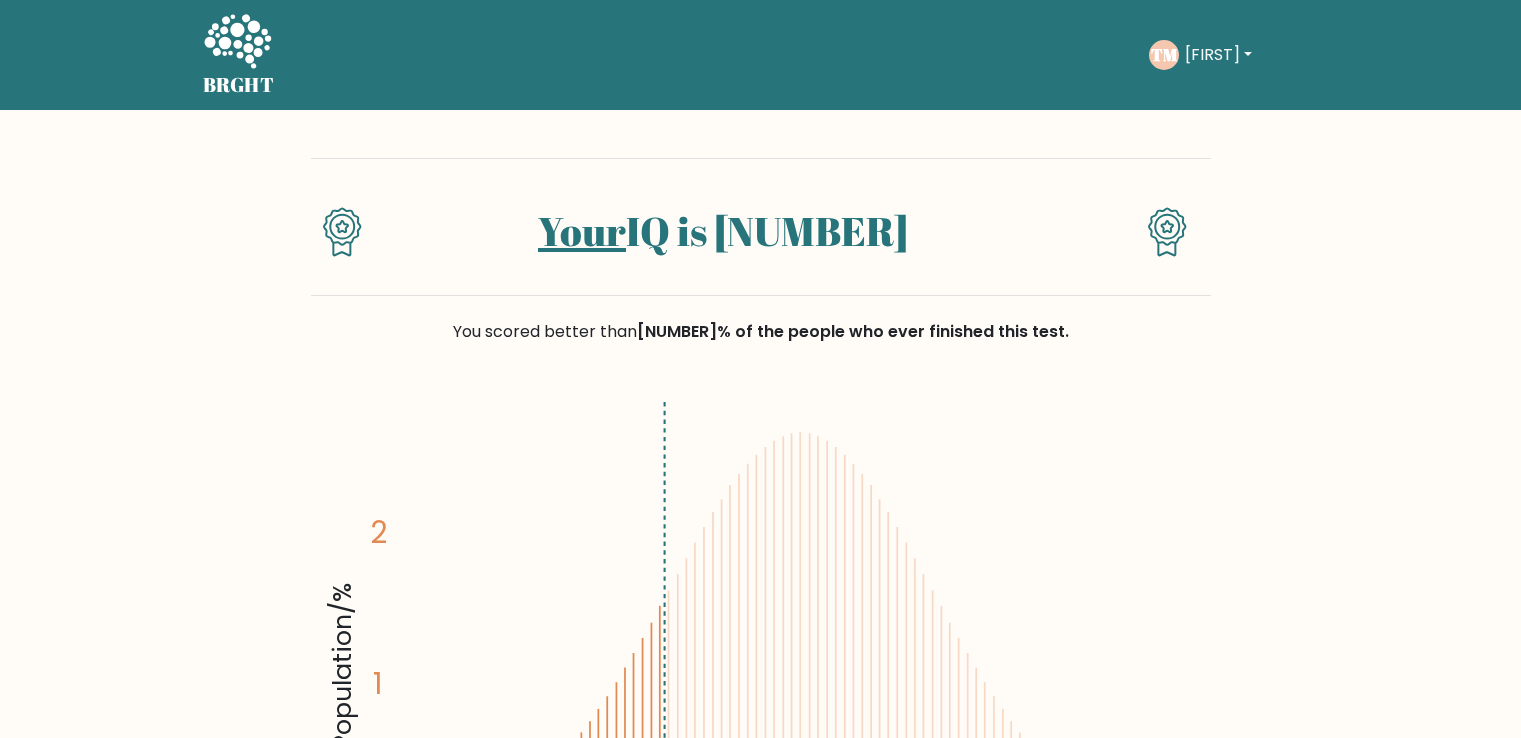 scroll, scrollTop: 0, scrollLeft: 0, axis: both 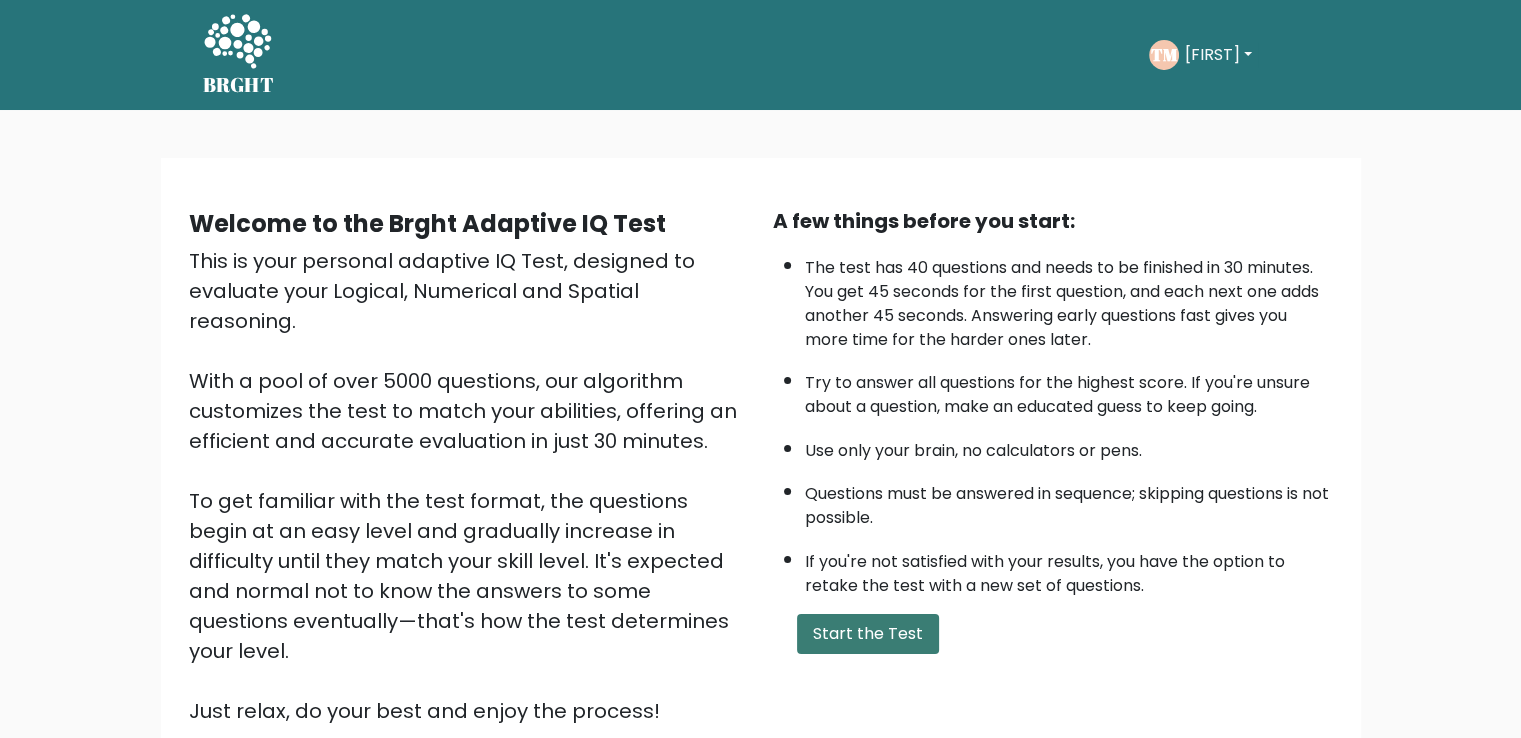 click on "Start the Test" at bounding box center (868, 634) 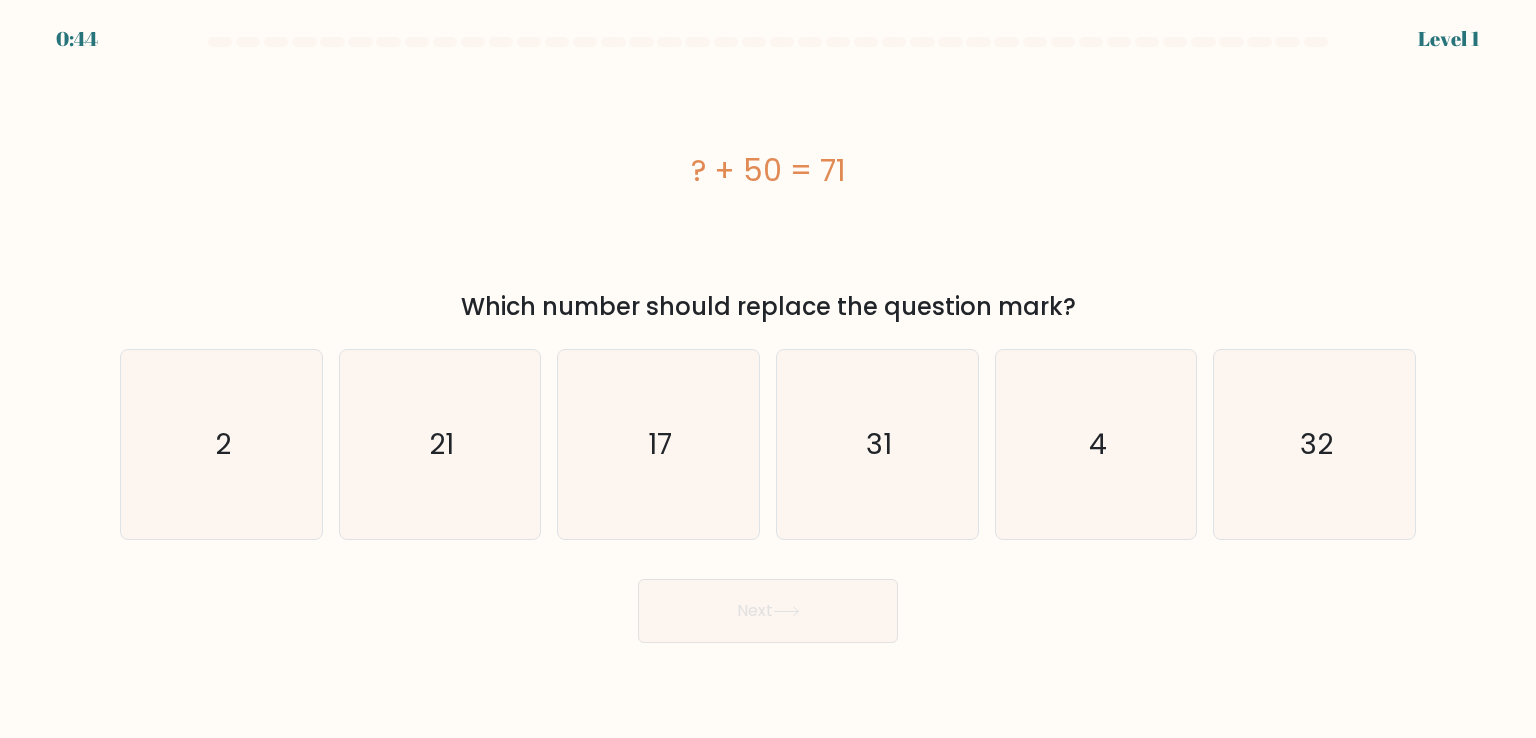 scroll, scrollTop: 0, scrollLeft: 0, axis: both 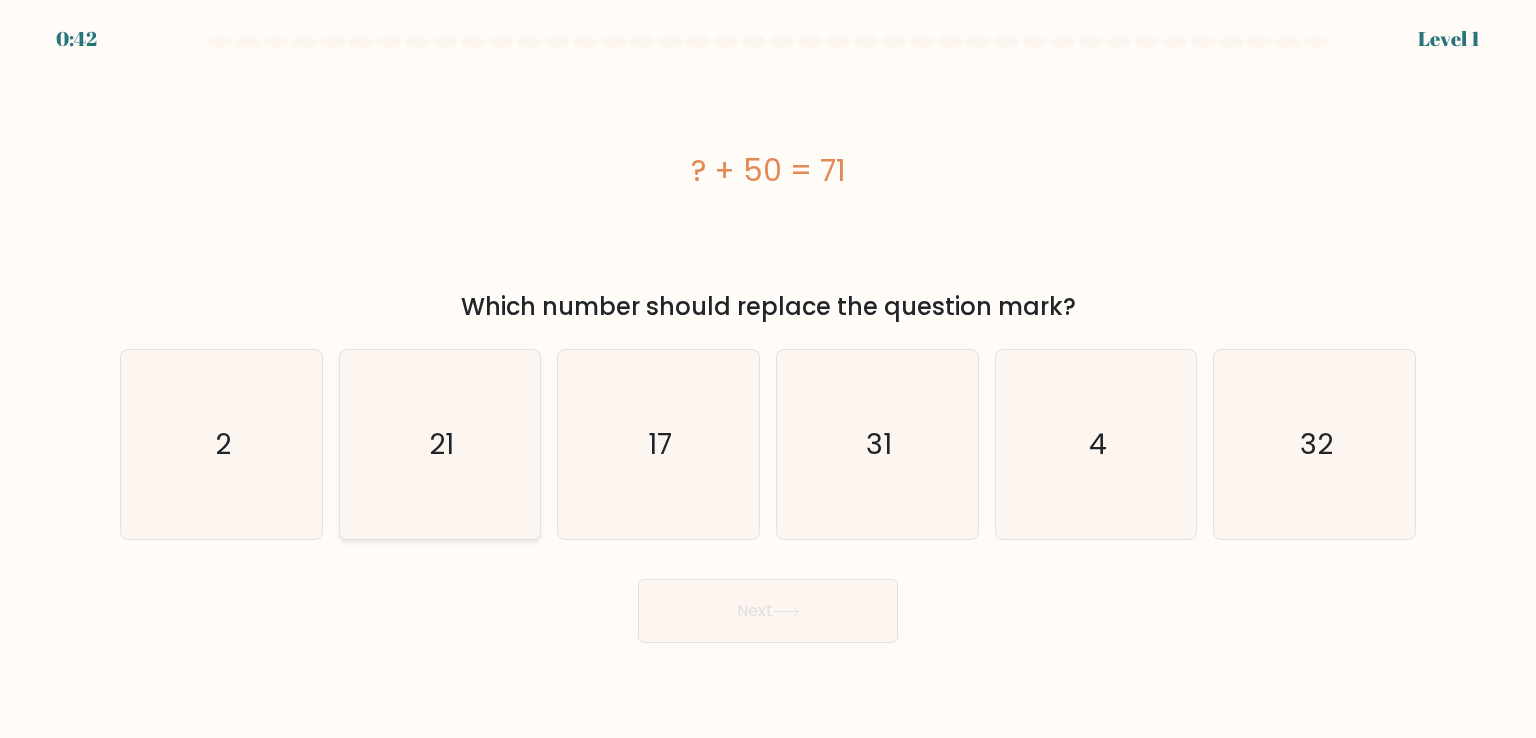 click on "21" at bounding box center (440, 444) 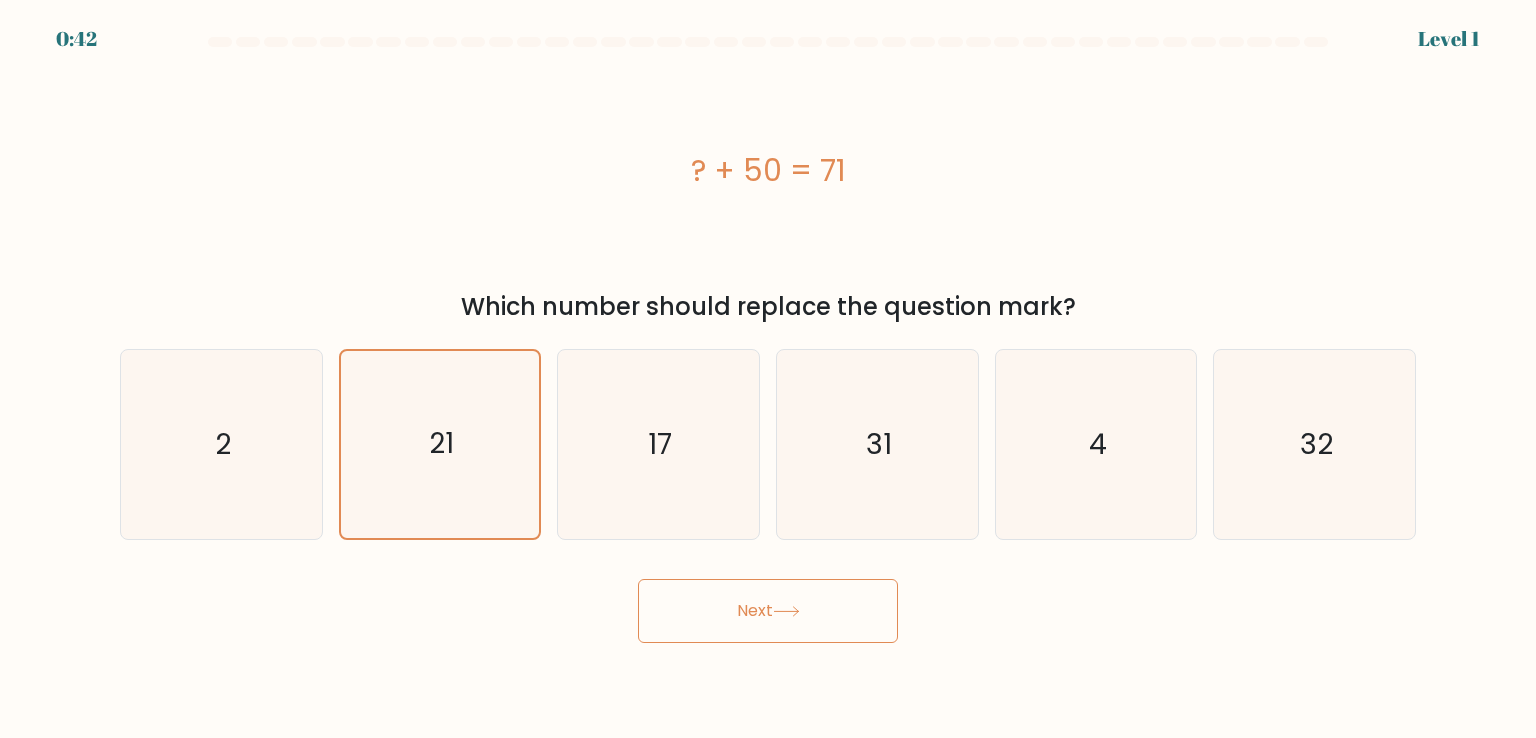 click on "Next" at bounding box center (768, 611) 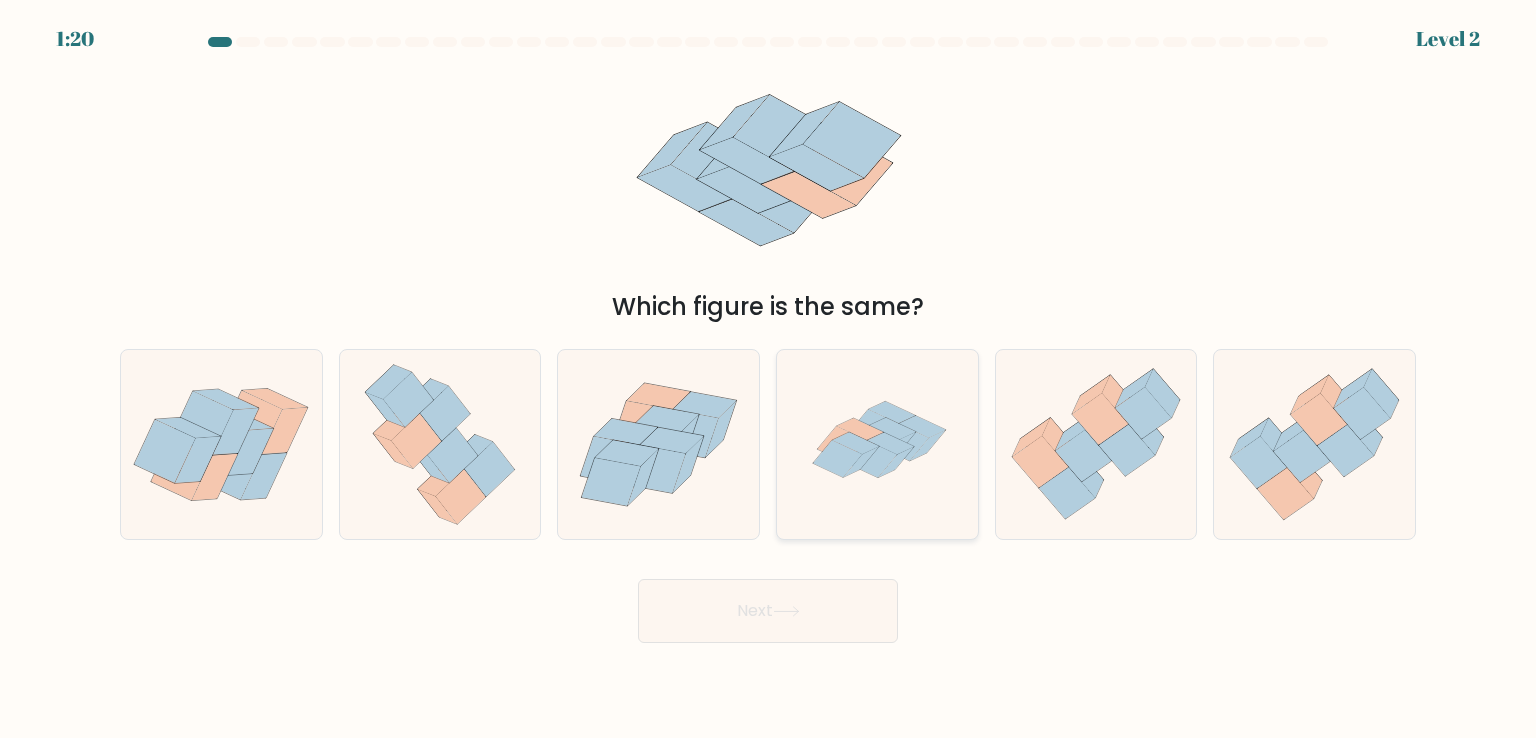 drag, startPoint x: 805, startPoint y: 475, endPoint x: 836, endPoint y: 433, distance: 52.201534 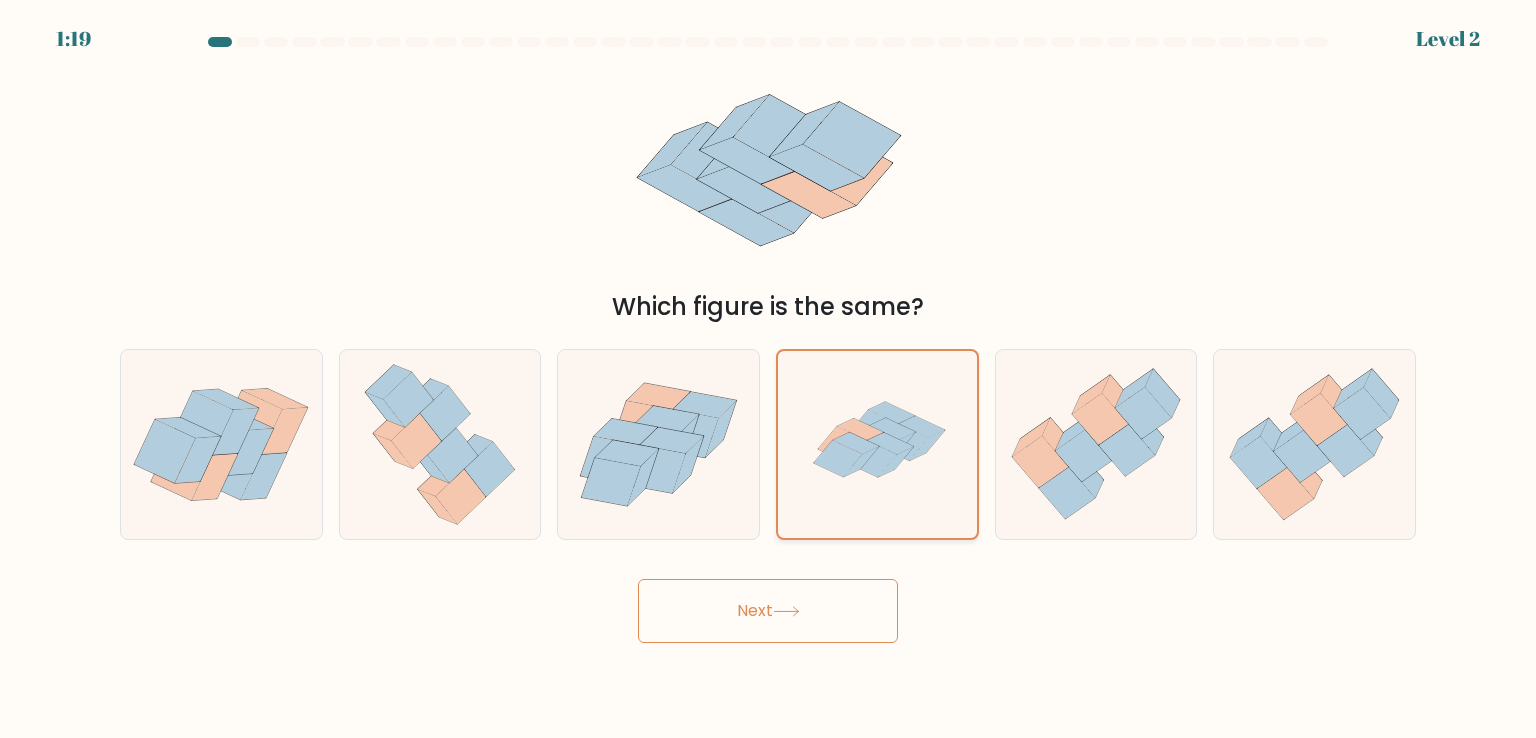 click at bounding box center [842, 445] 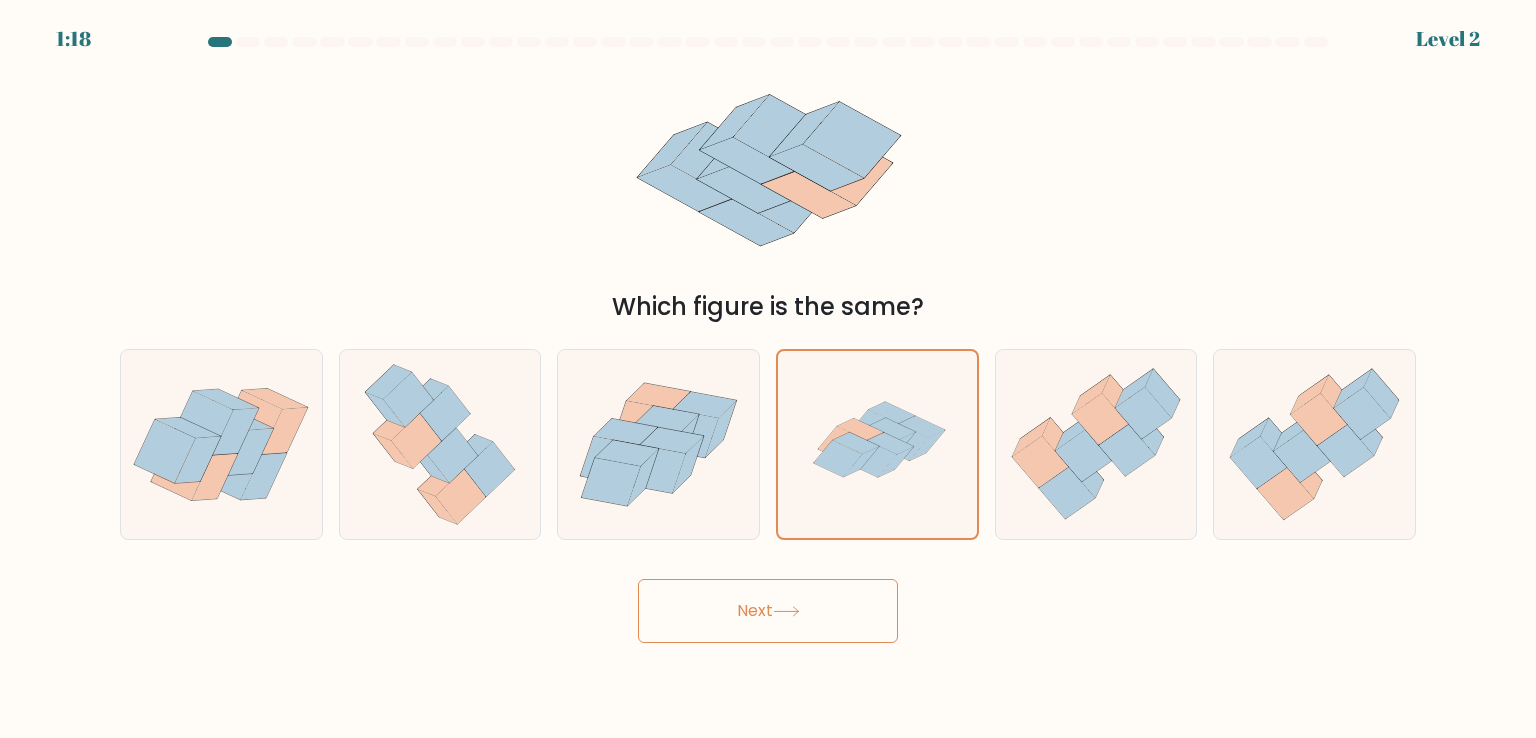 click on "Next" at bounding box center (768, 611) 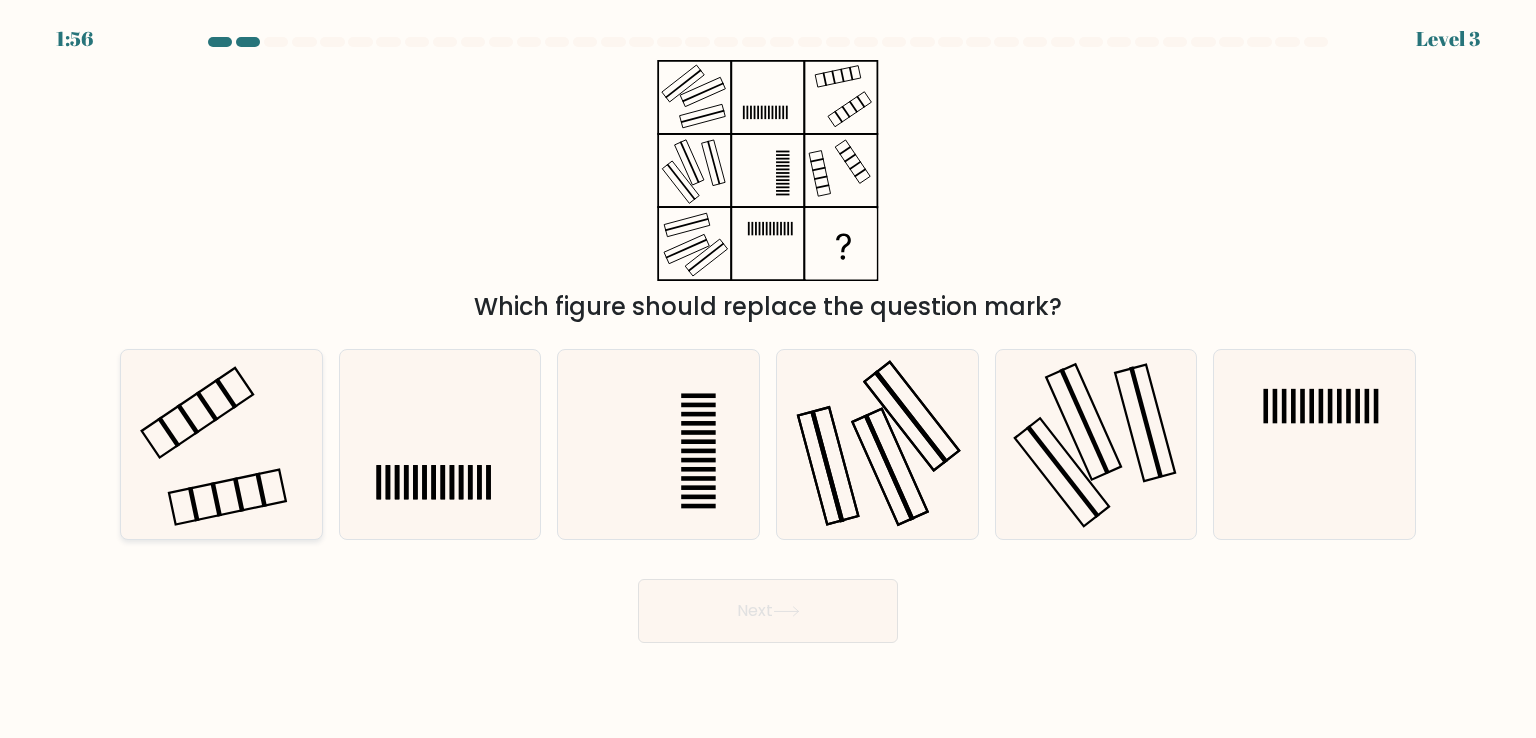 click at bounding box center (221, 444) 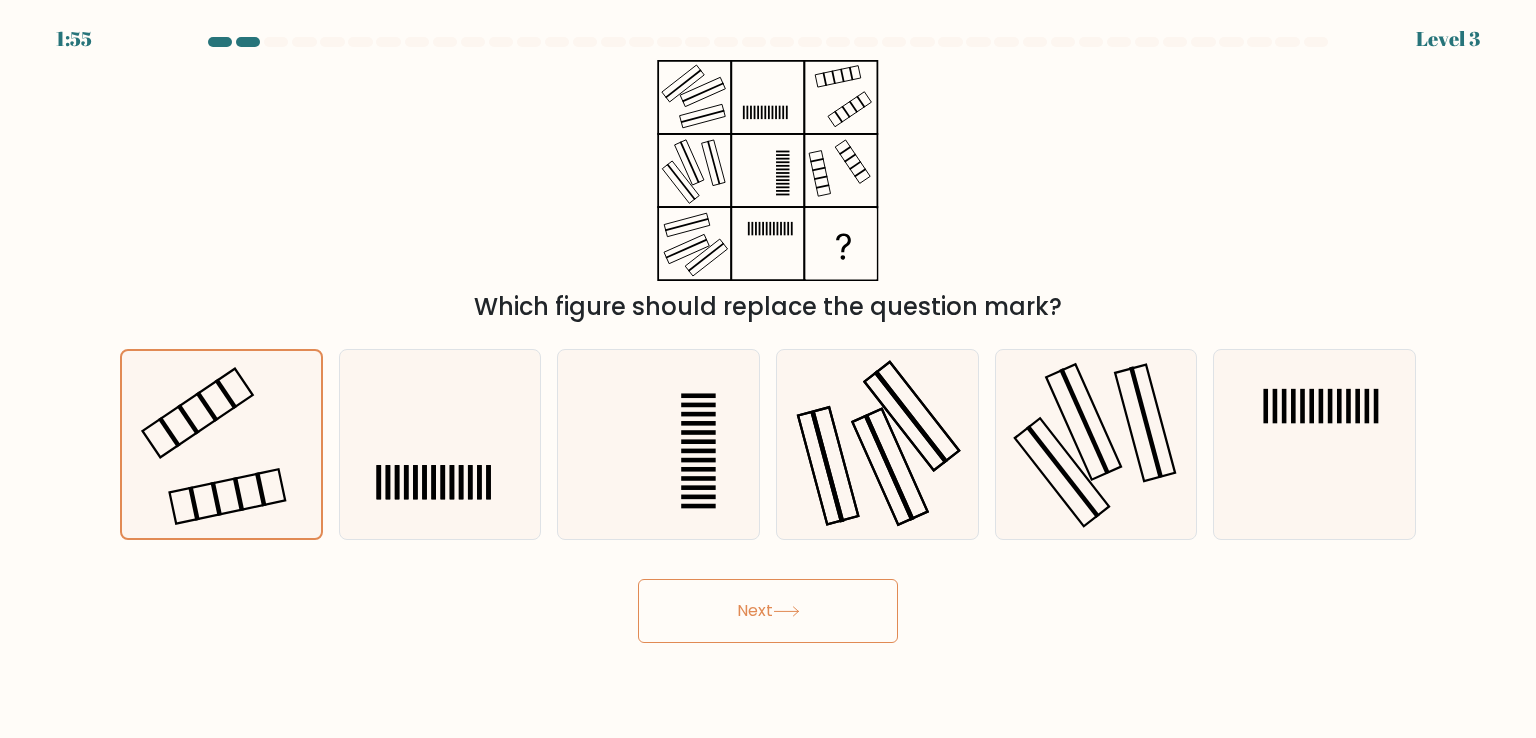 click on "Next" at bounding box center (768, 611) 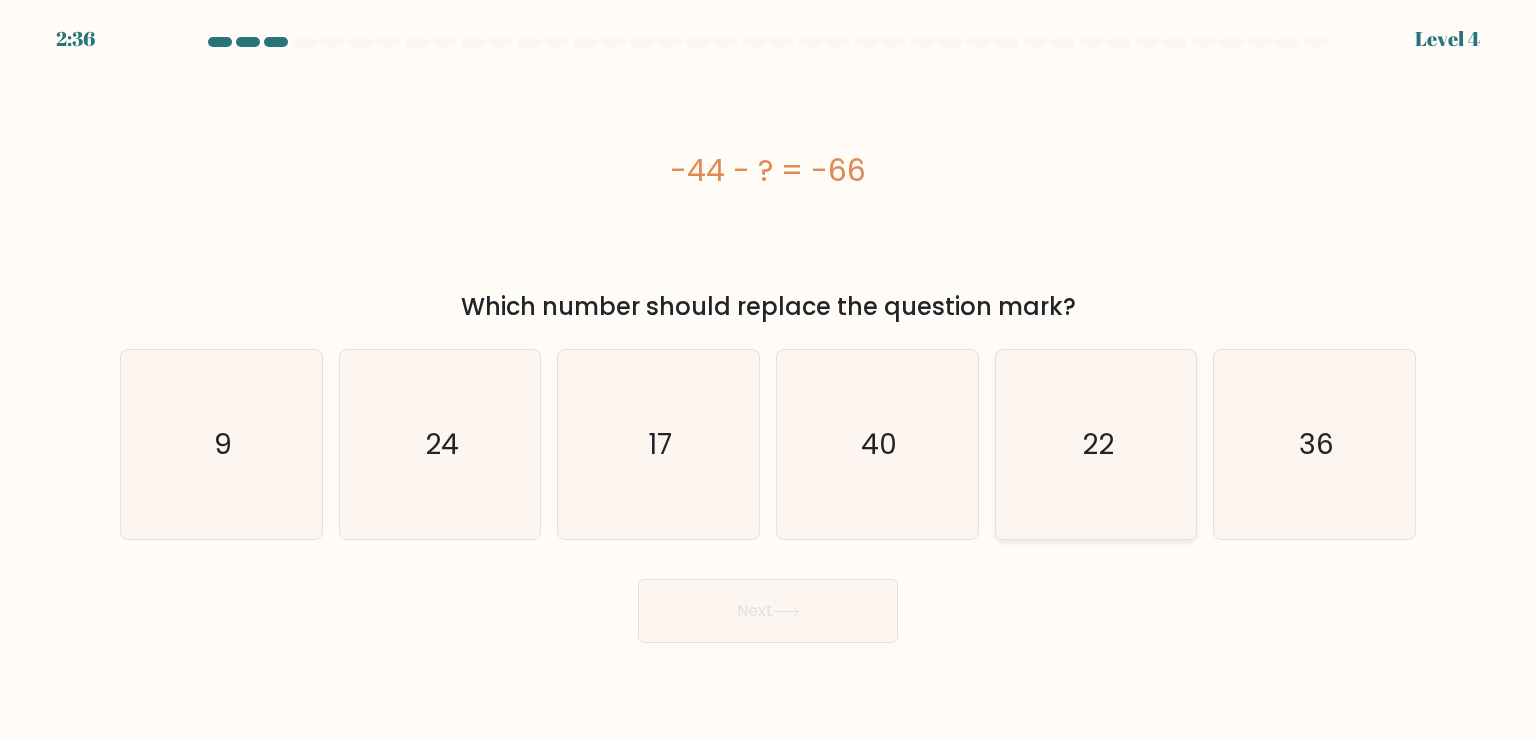 click on "22" at bounding box center [1096, 444] 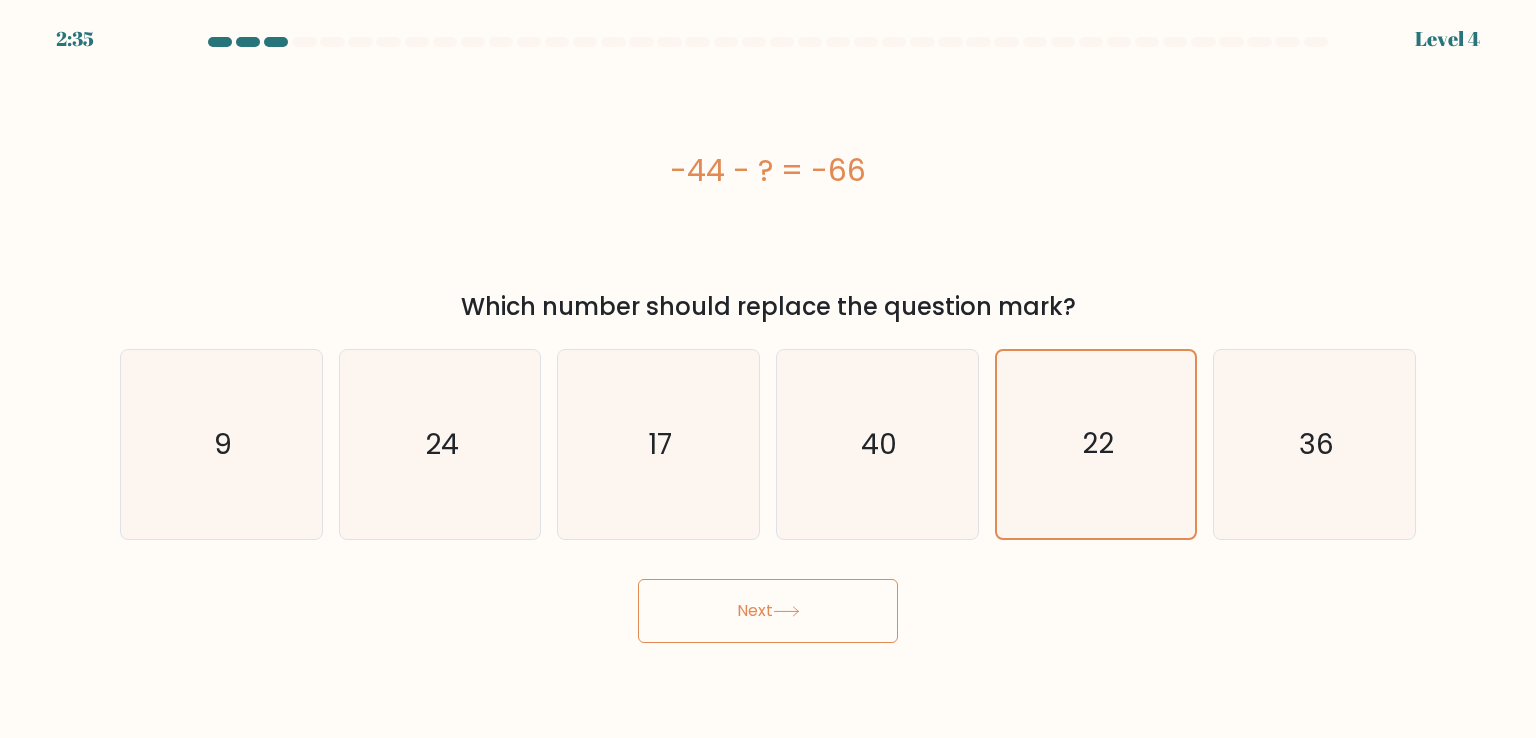 click on "Next" at bounding box center [768, 611] 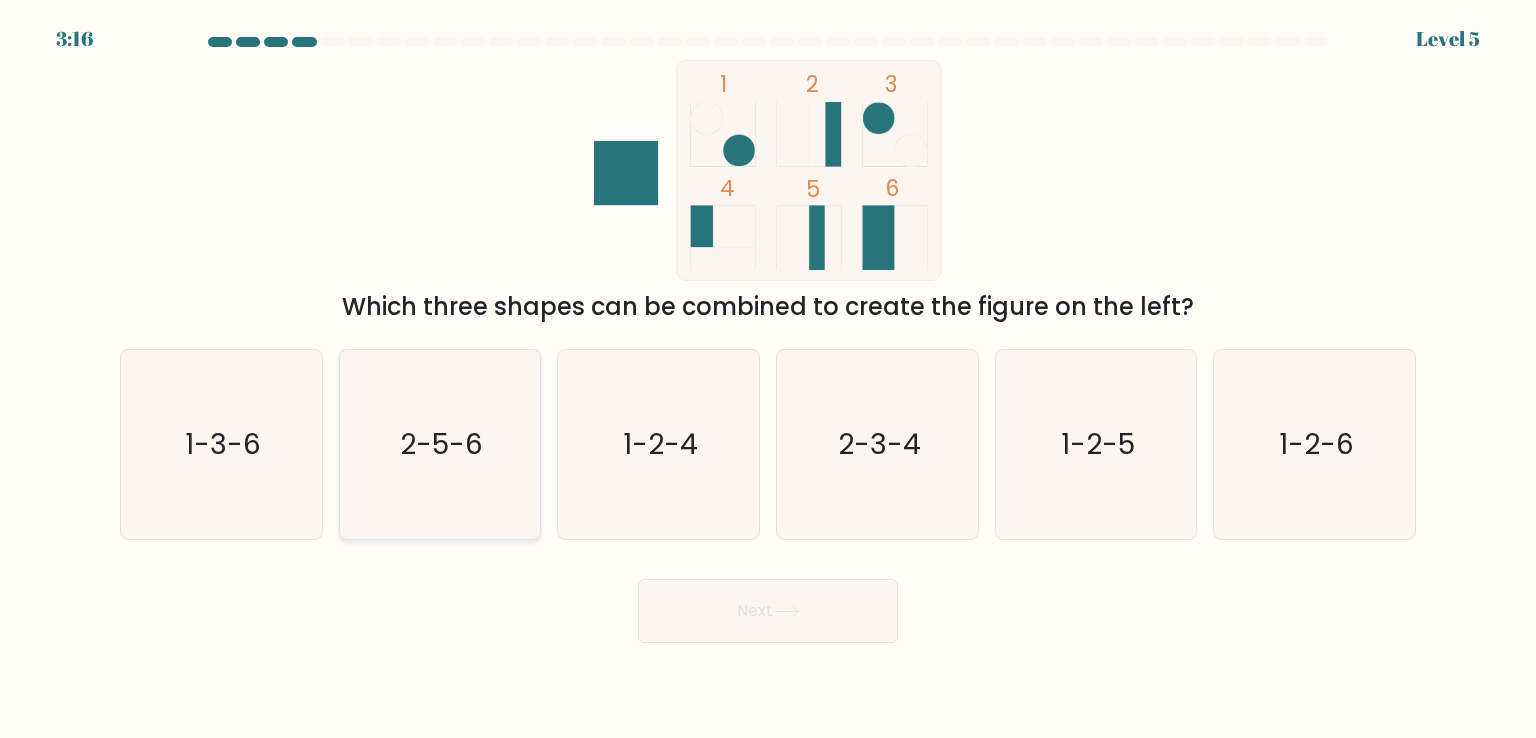 drag, startPoint x: 286, startPoint y: 448, endPoint x: 502, endPoint y: 433, distance: 216.5202 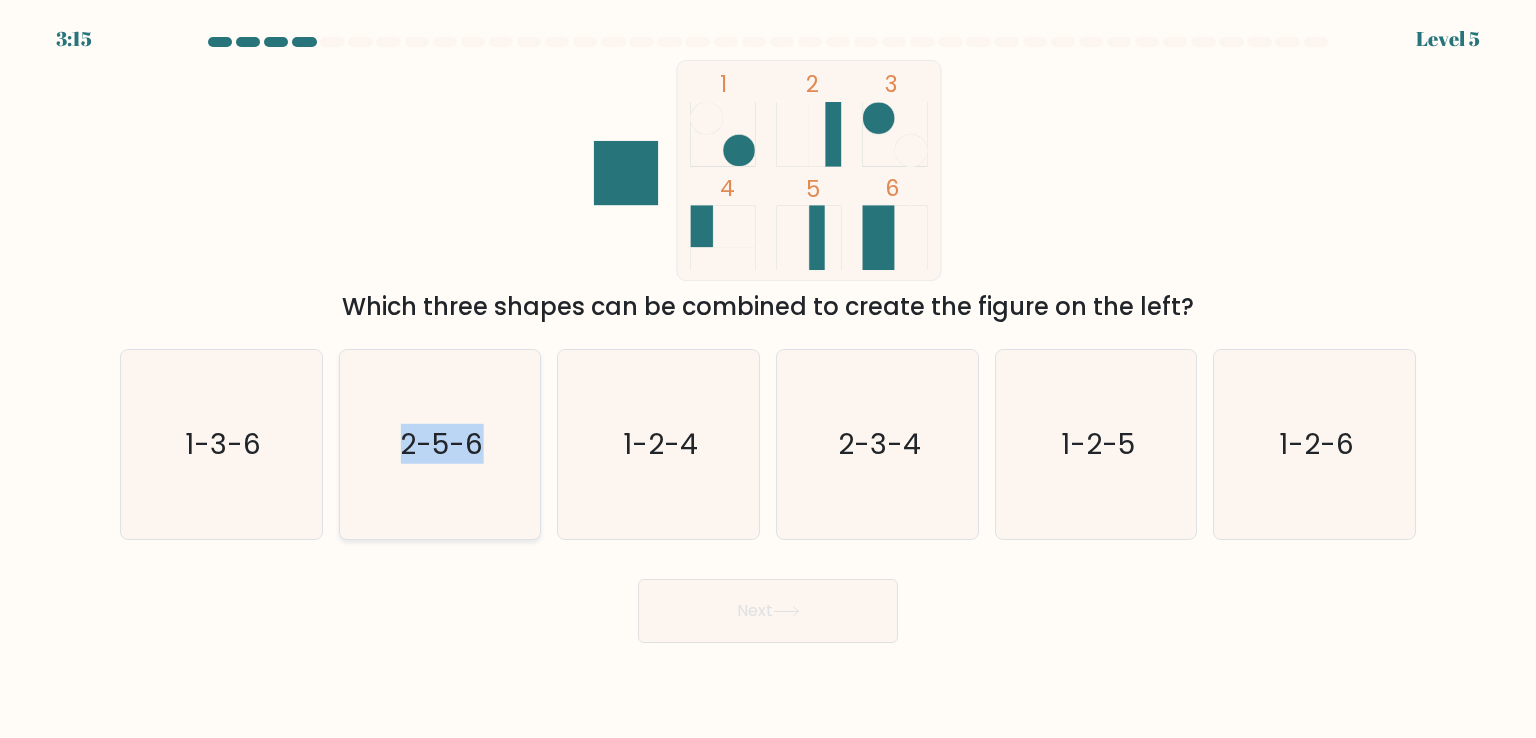 click on "2-5-6" at bounding box center (440, 444) 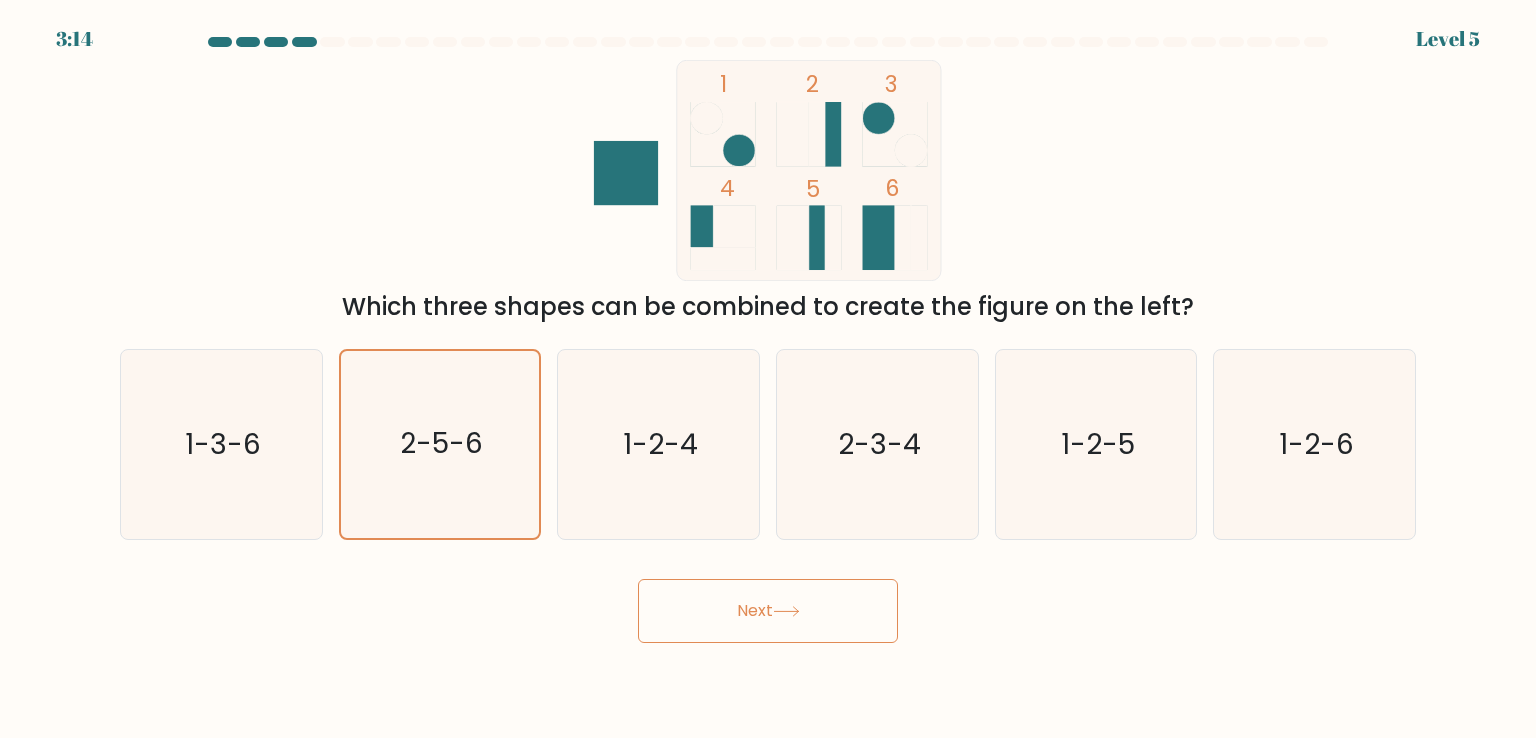 click on "Next" at bounding box center (768, 611) 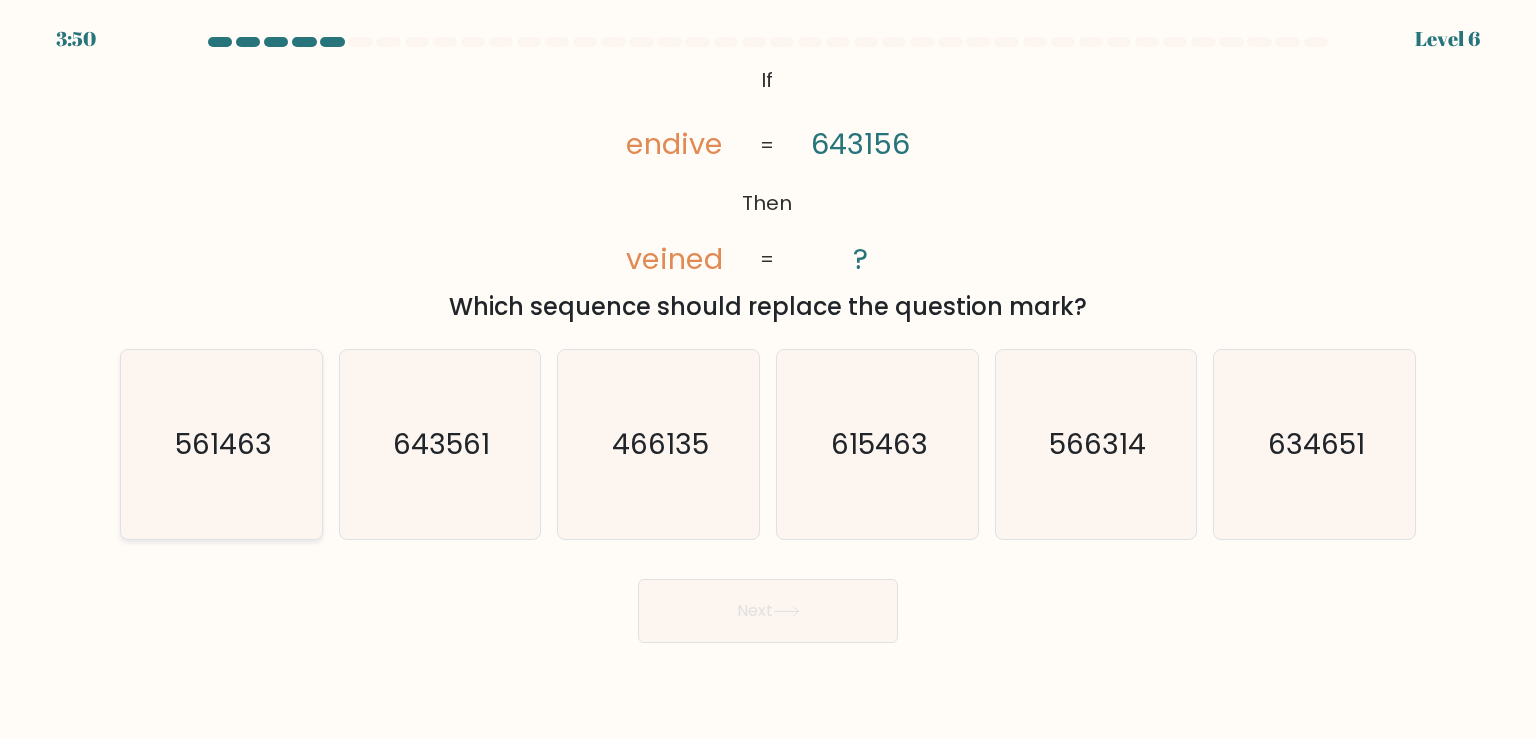 click on "561463" at bounding box center (221, 444) 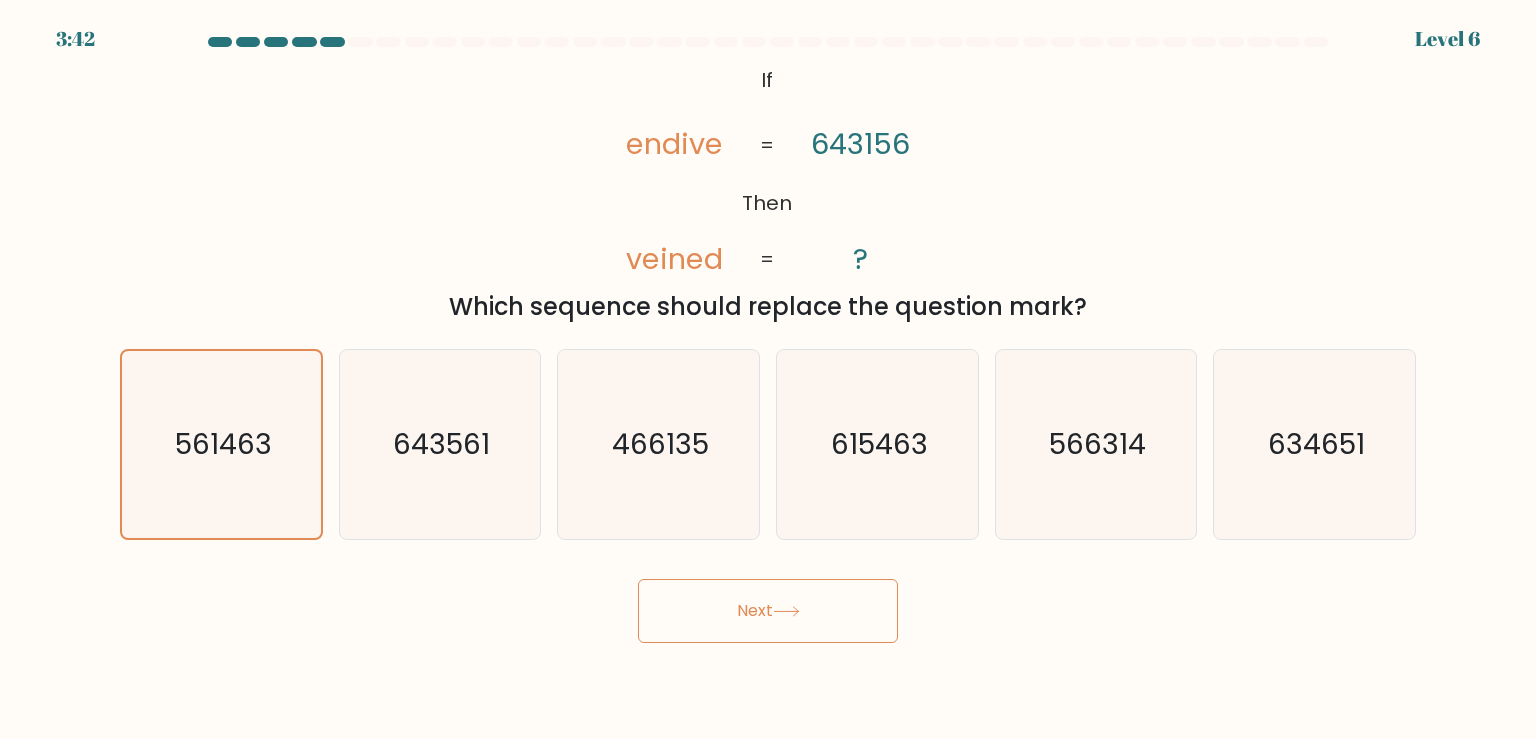 click on "Next" at bounding box center (768, 611) 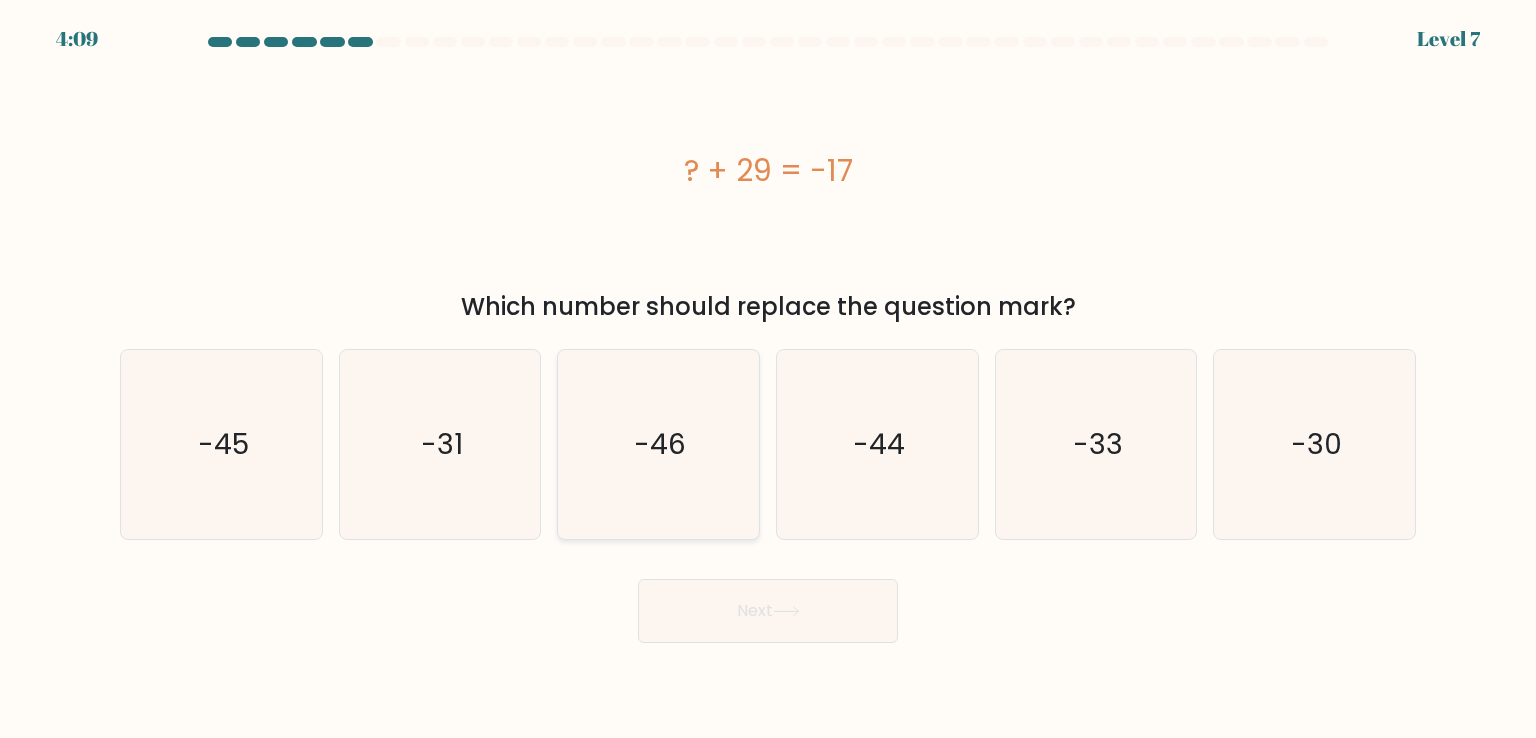 click on "-46" at bounding box center (661, 444) 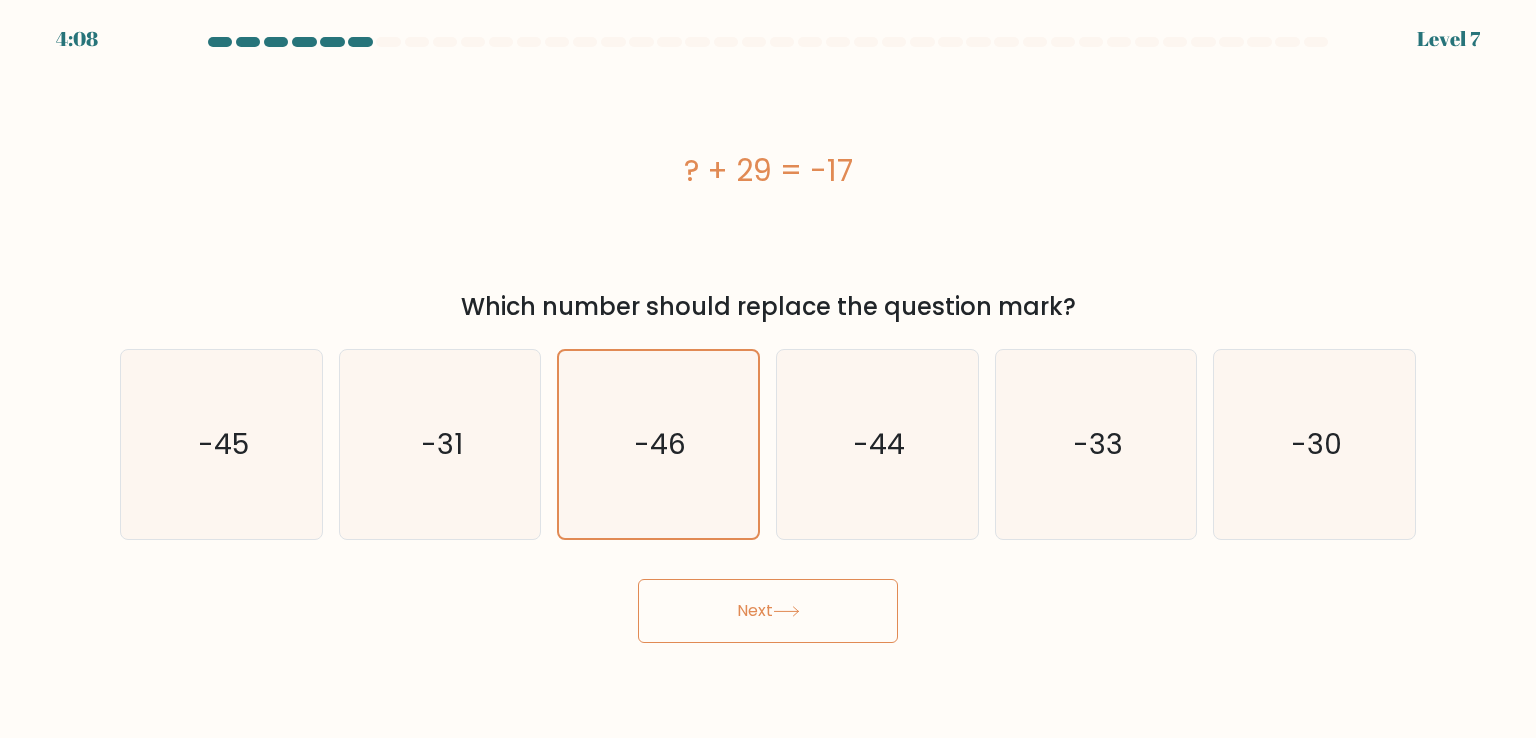 click on "Next" at bounding box center (768, 611) 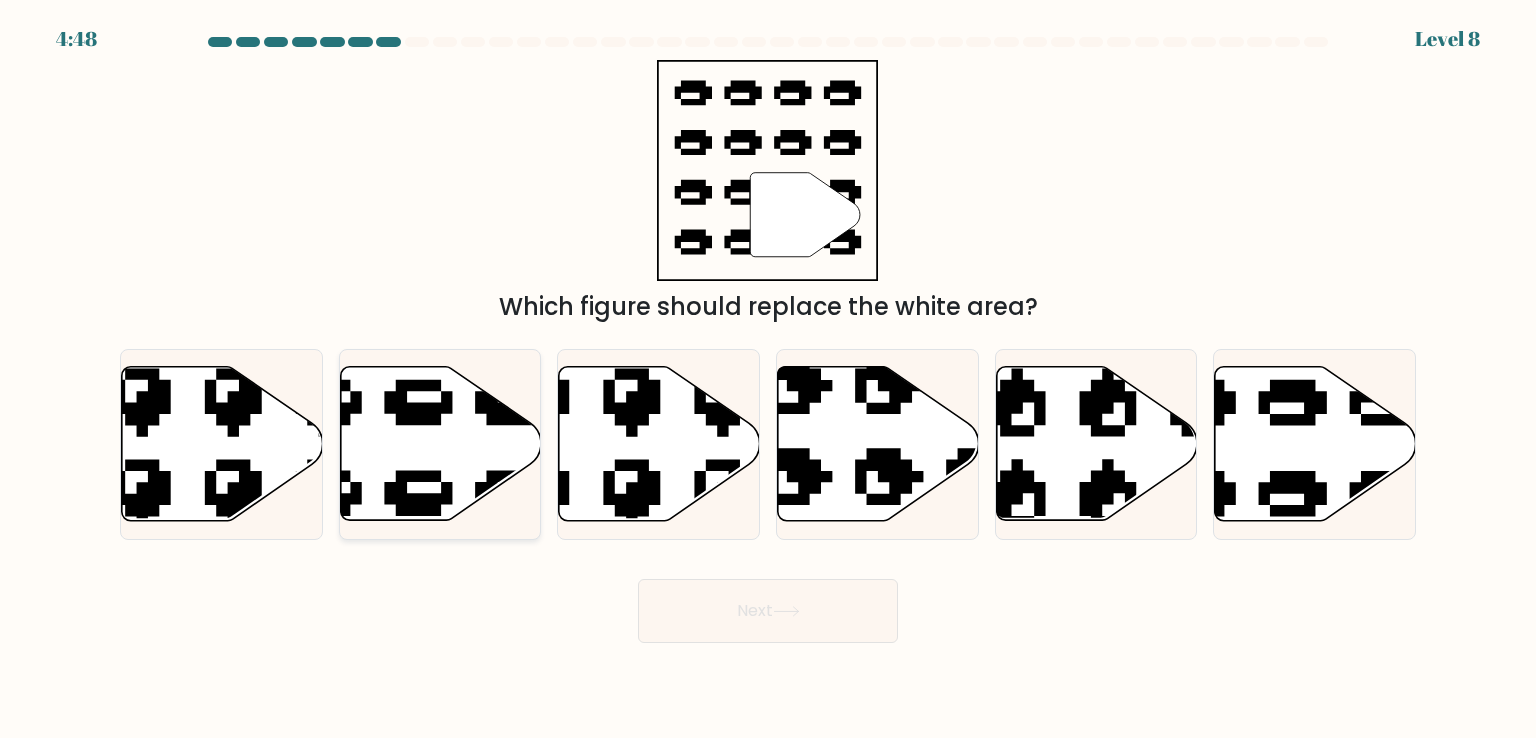 click at bounding box center [440, 444] 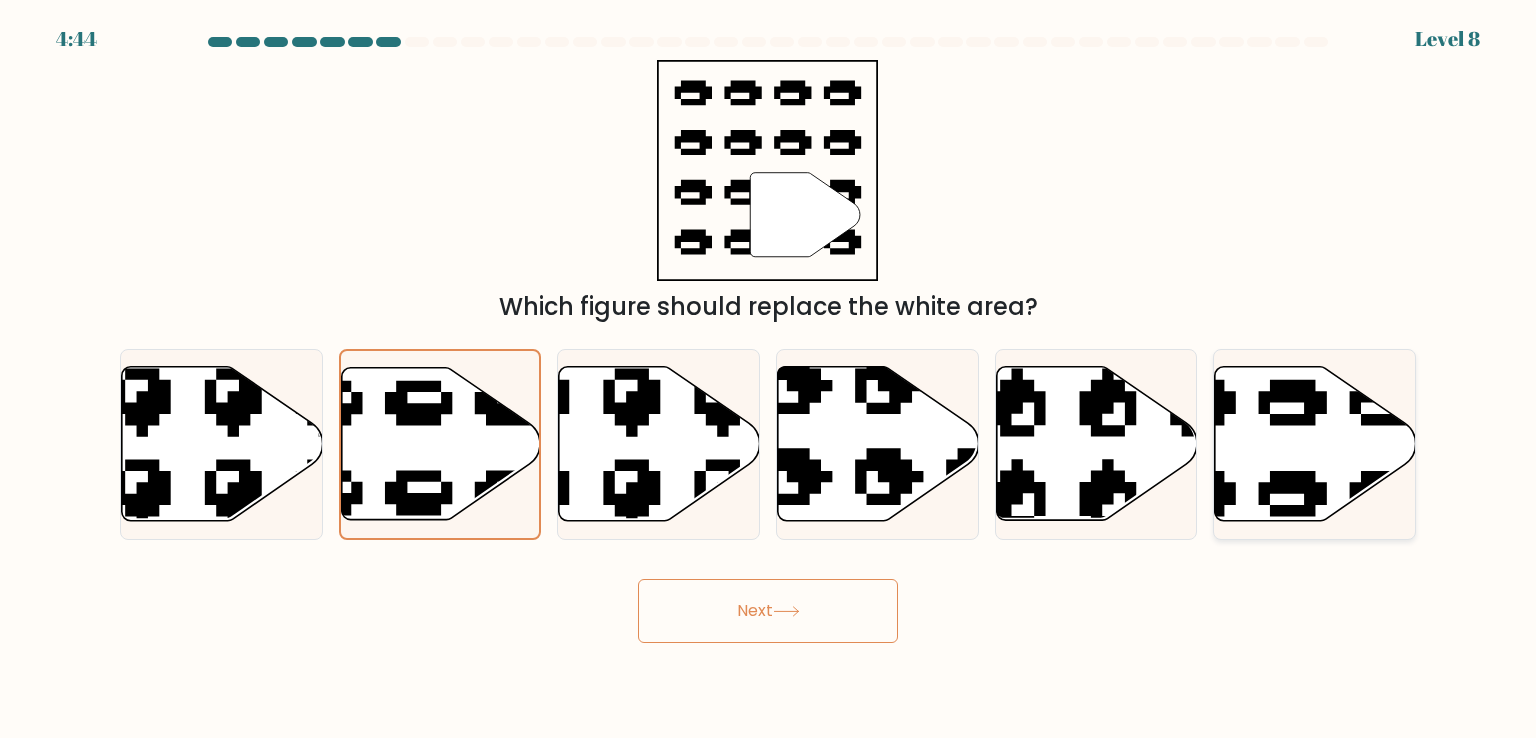 click at bounding box center [1315, 444] 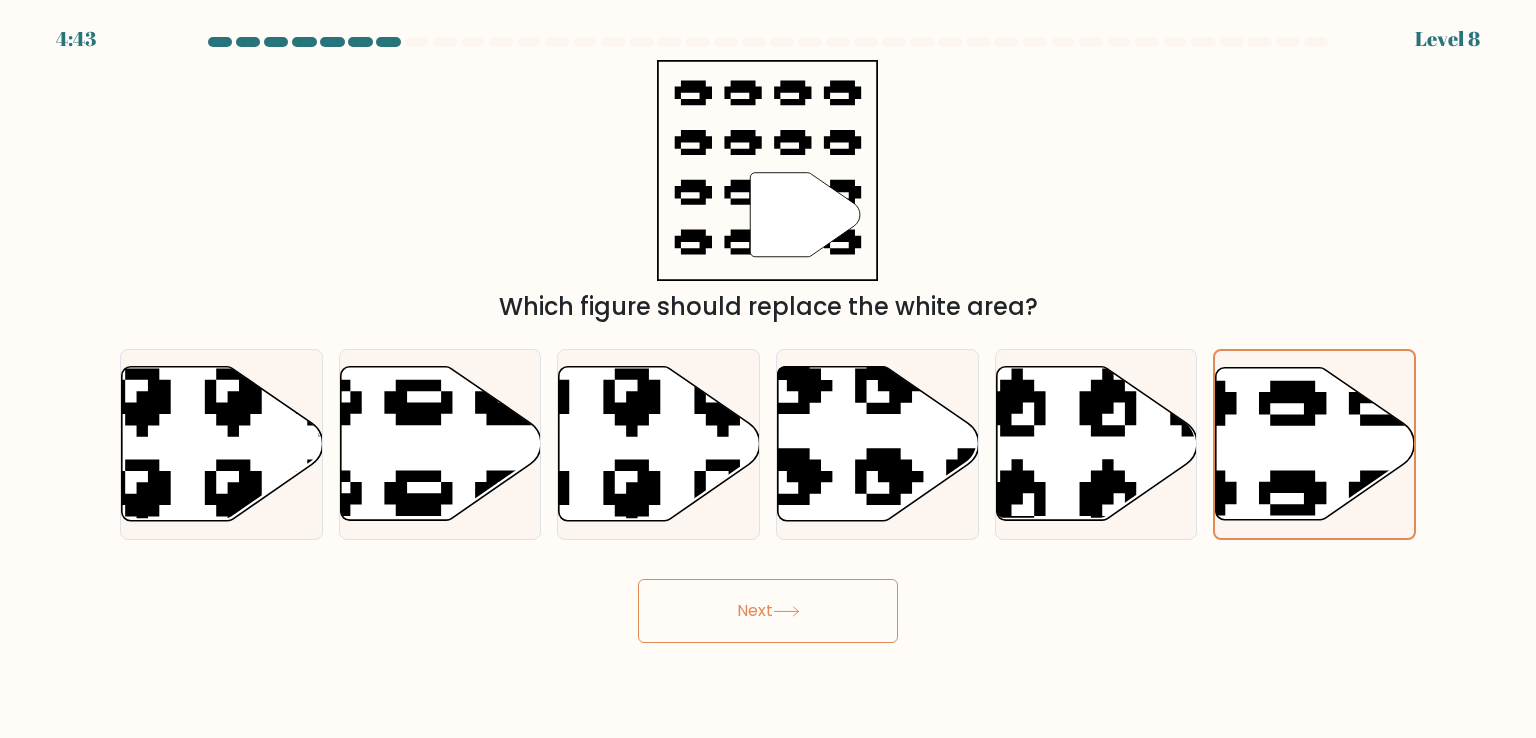 drag, startPoint x: 777, startPoint y: 650, endPoint x: 768, endPoint y: 609, distance: 41.976185 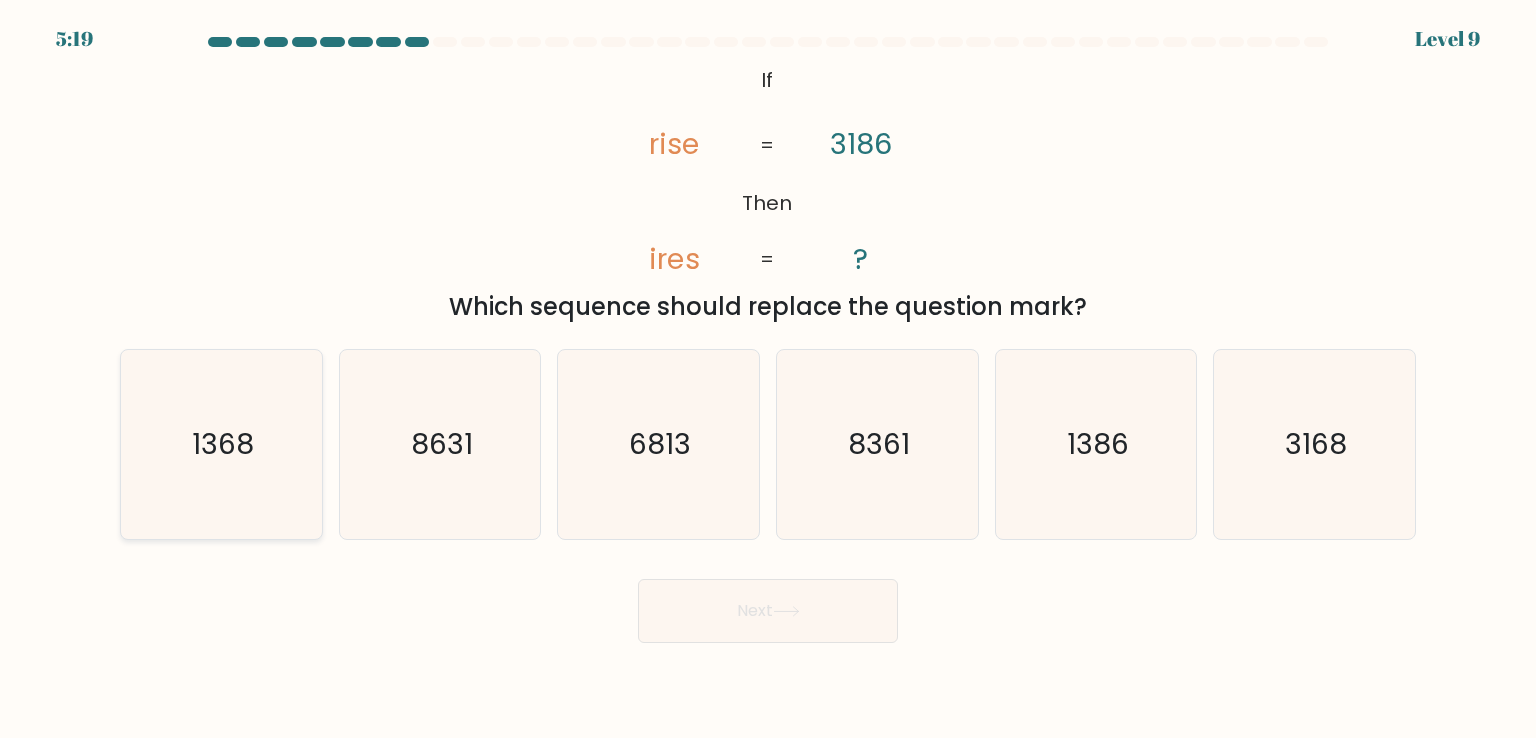 click on "1368" at bounding box center [221, 444] 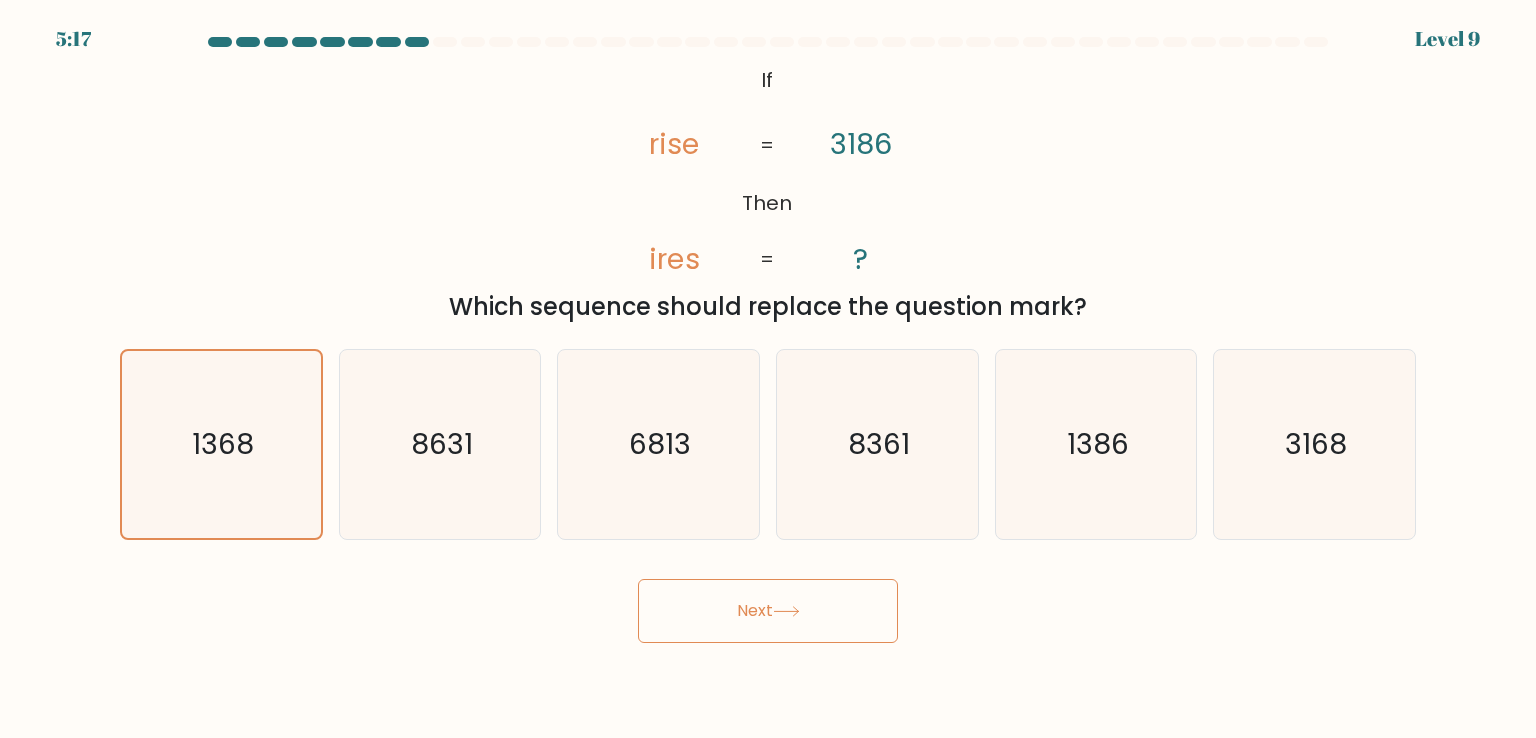 click on "Next" at bounding box center [768, 611] 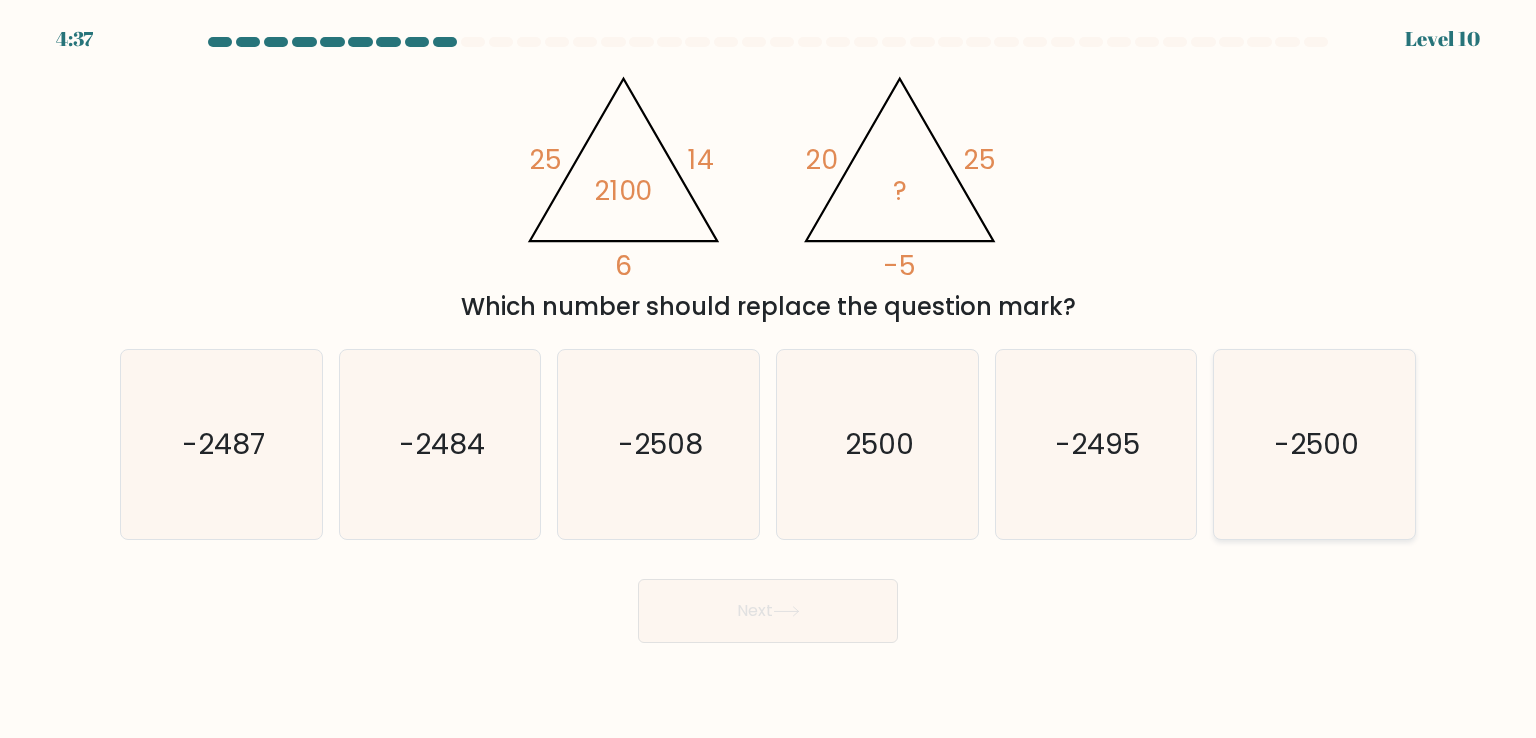 click on "-2500" at bounding box center (1316, 444) 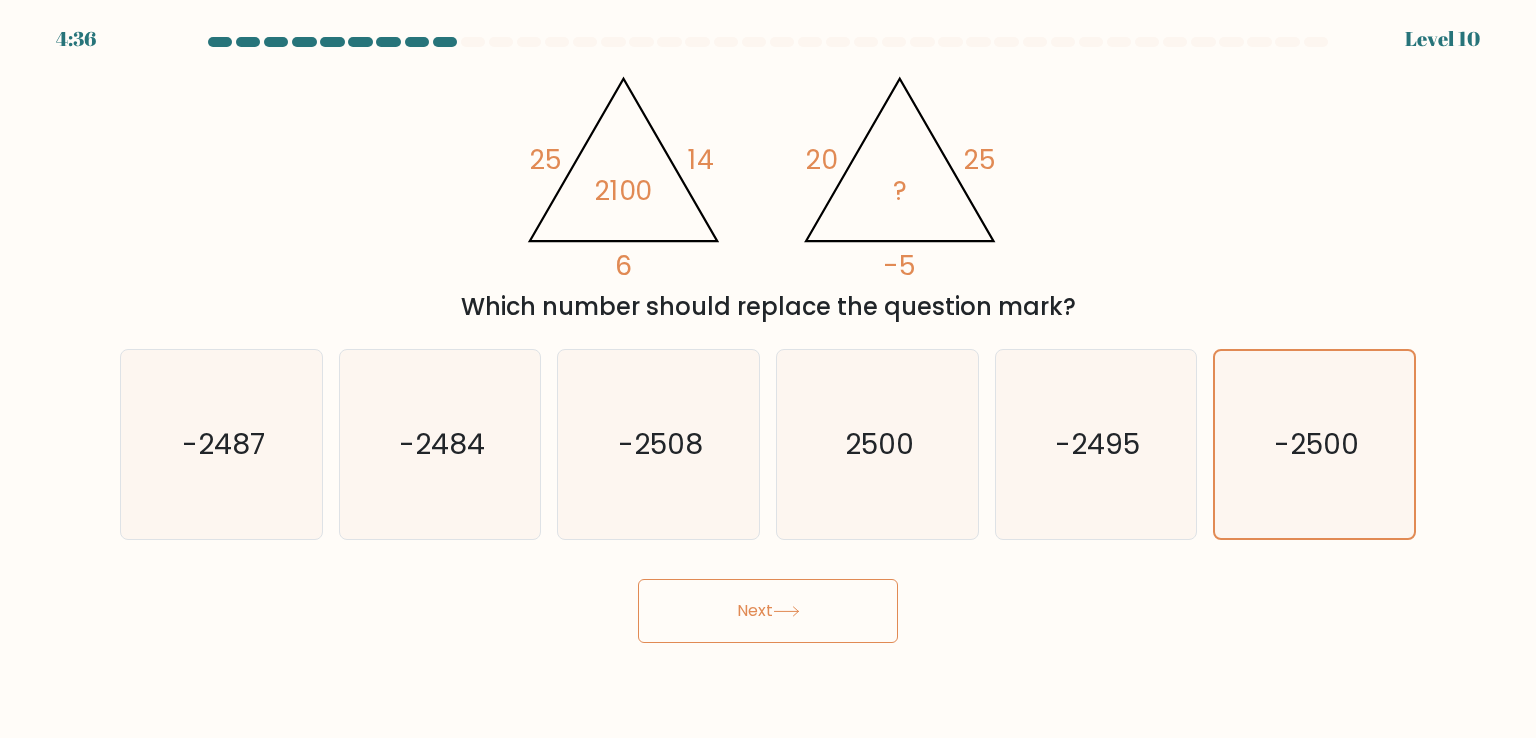 click on "Next" at bounding box center [768, 611] 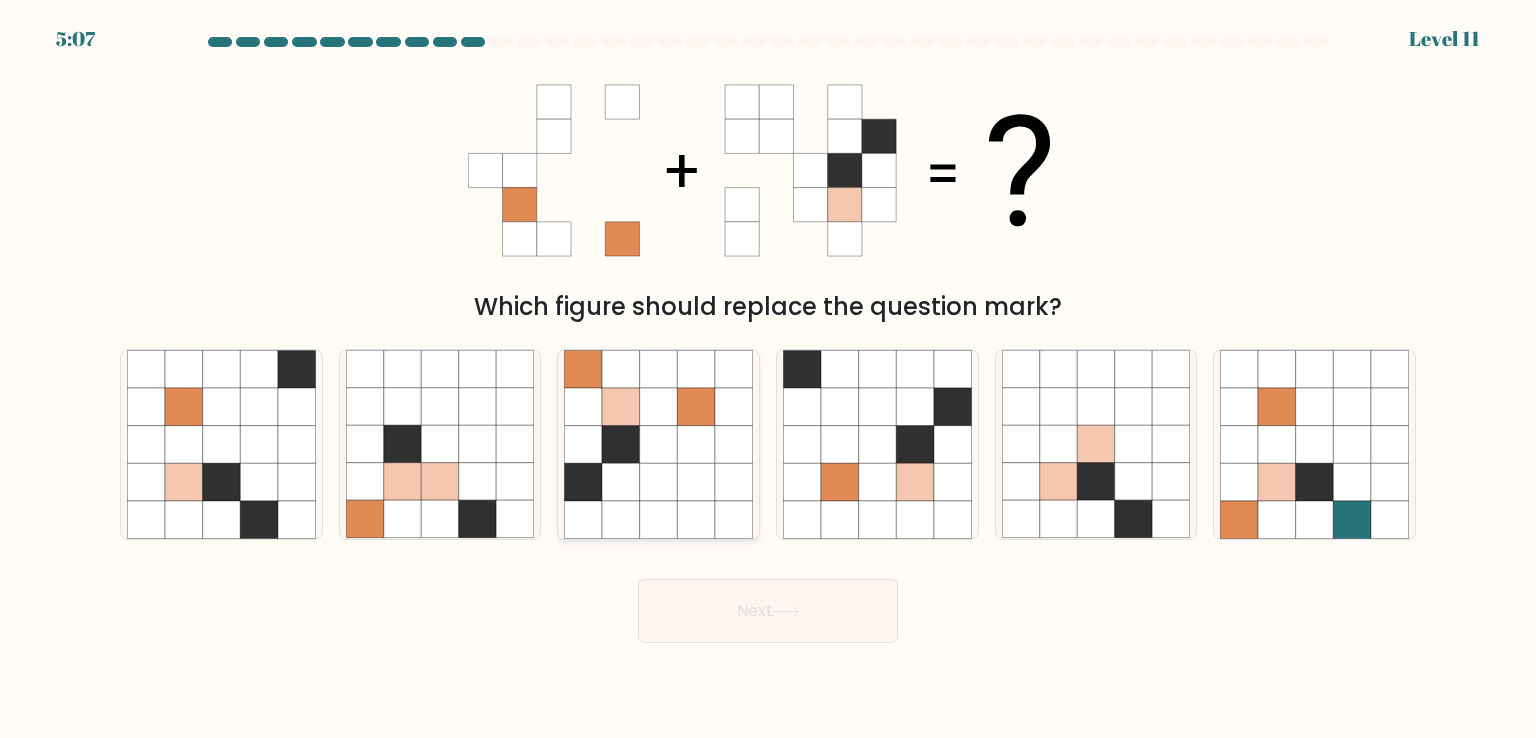 click at bounding box center [621, 407] 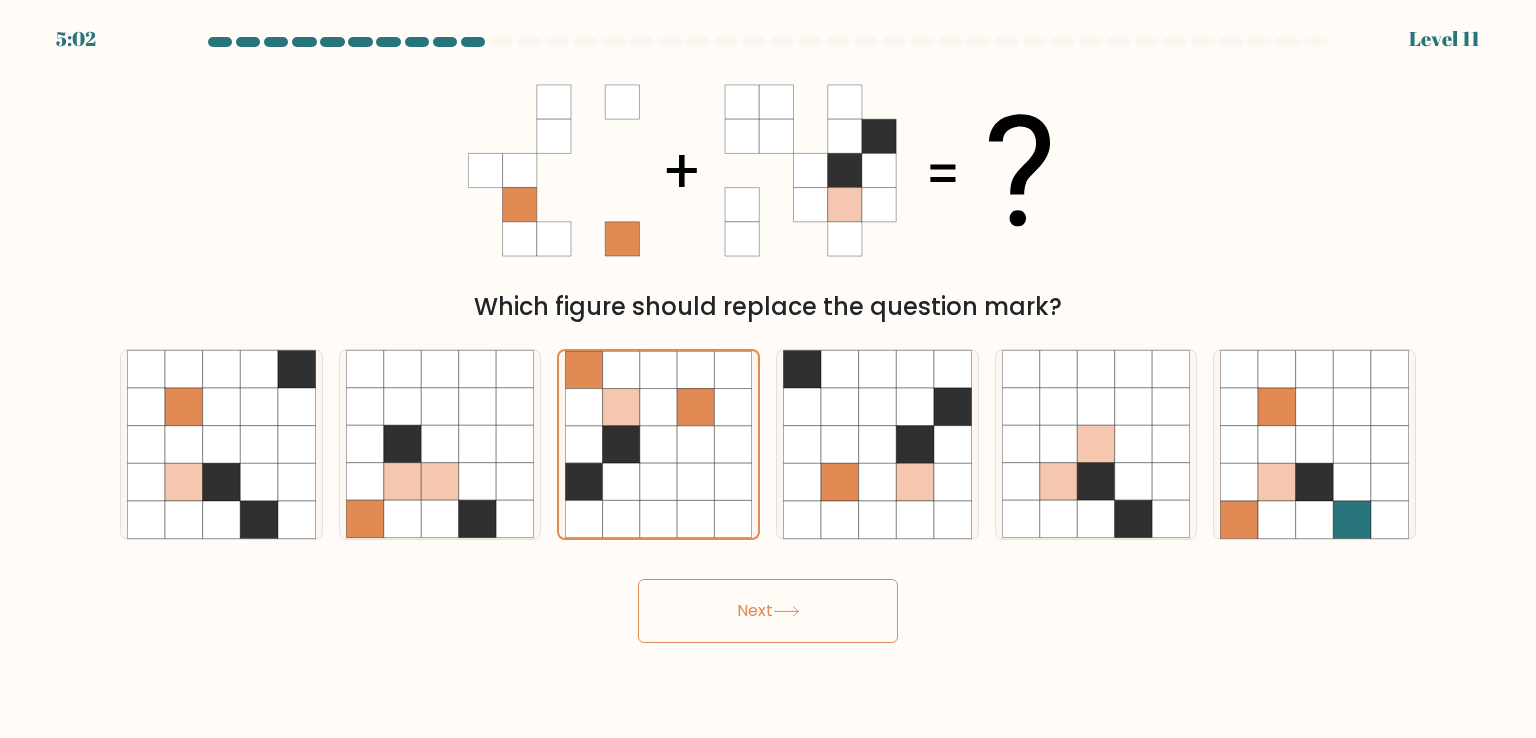 click on "Next" at bounding box center [768, 611] 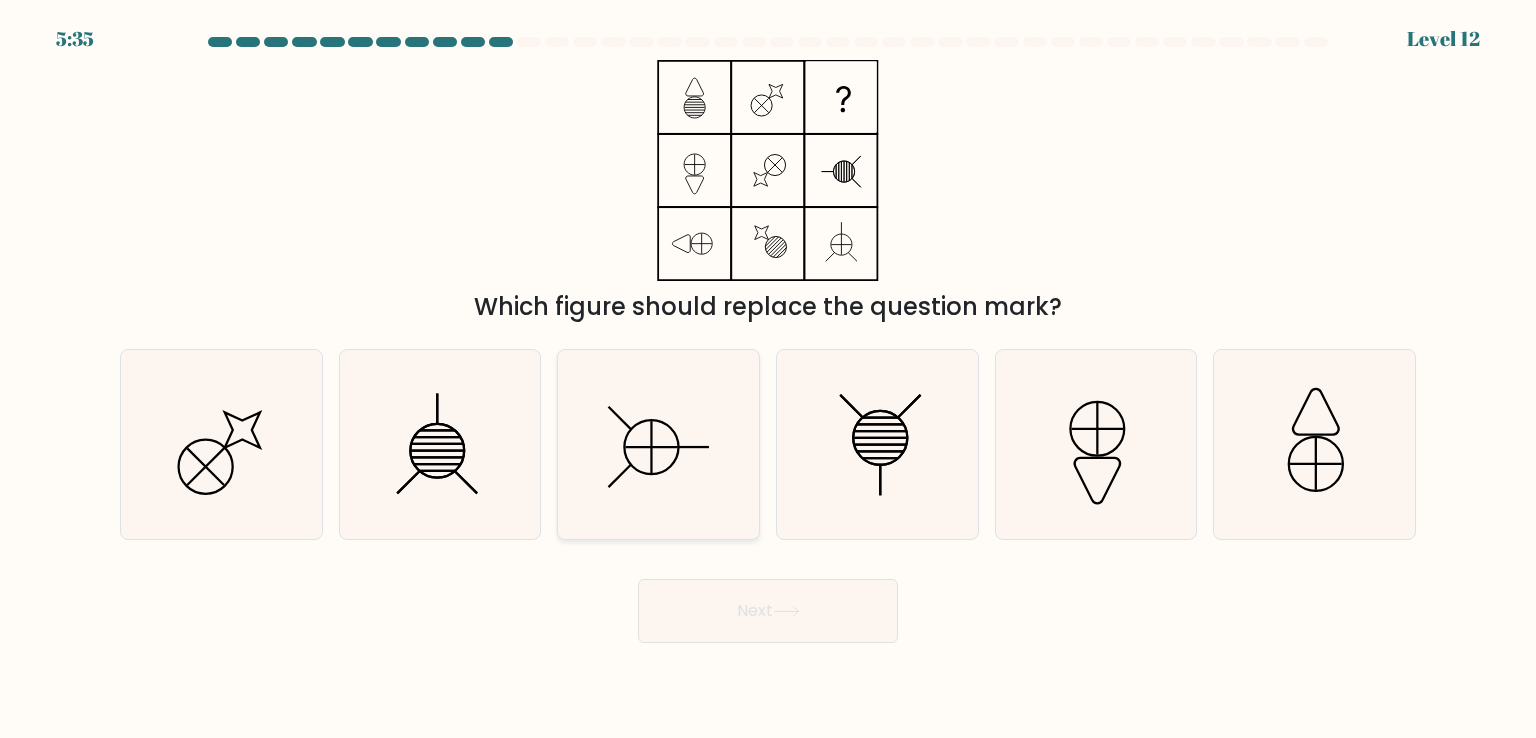 click at bounding box center (658, 444) 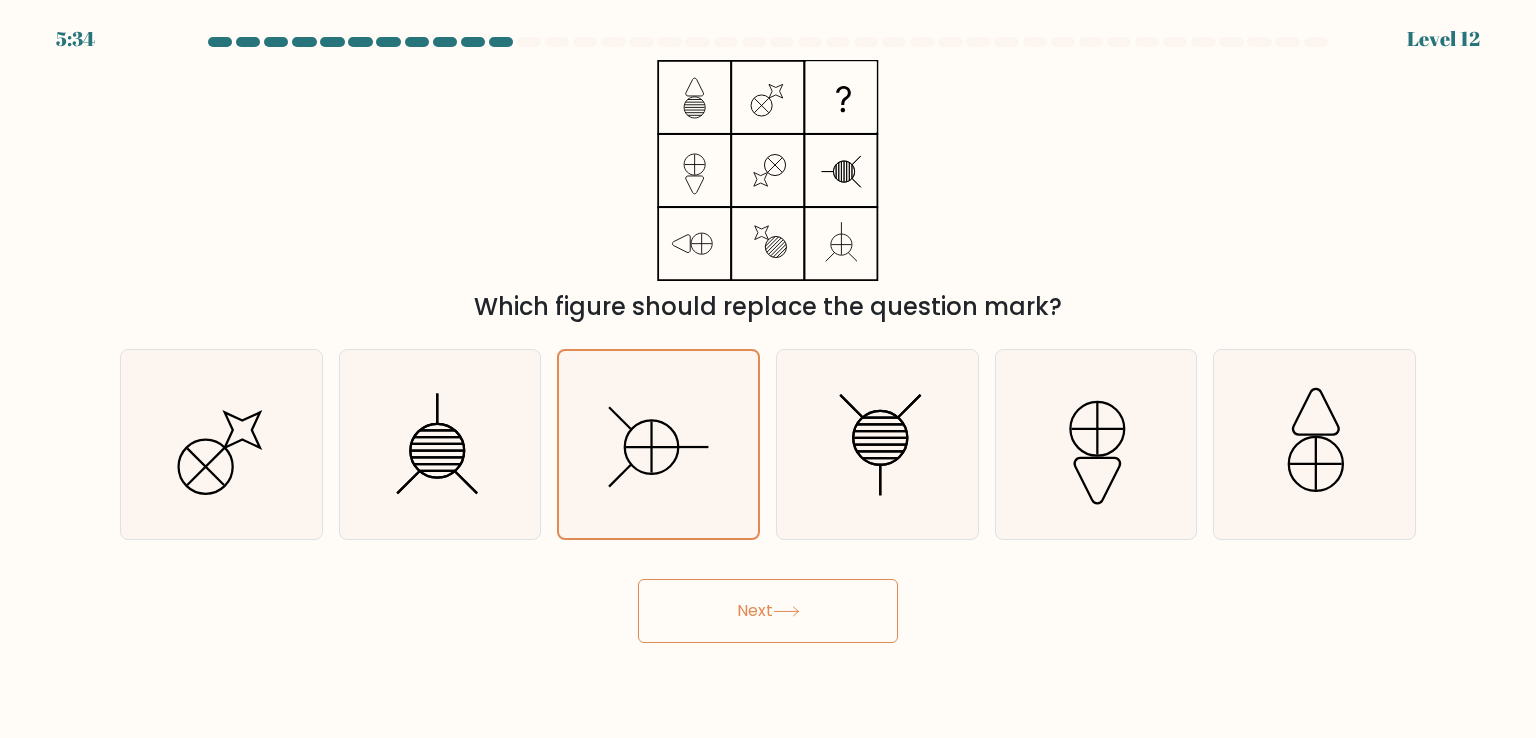 click on "Next" at bounding box center [768, 611] 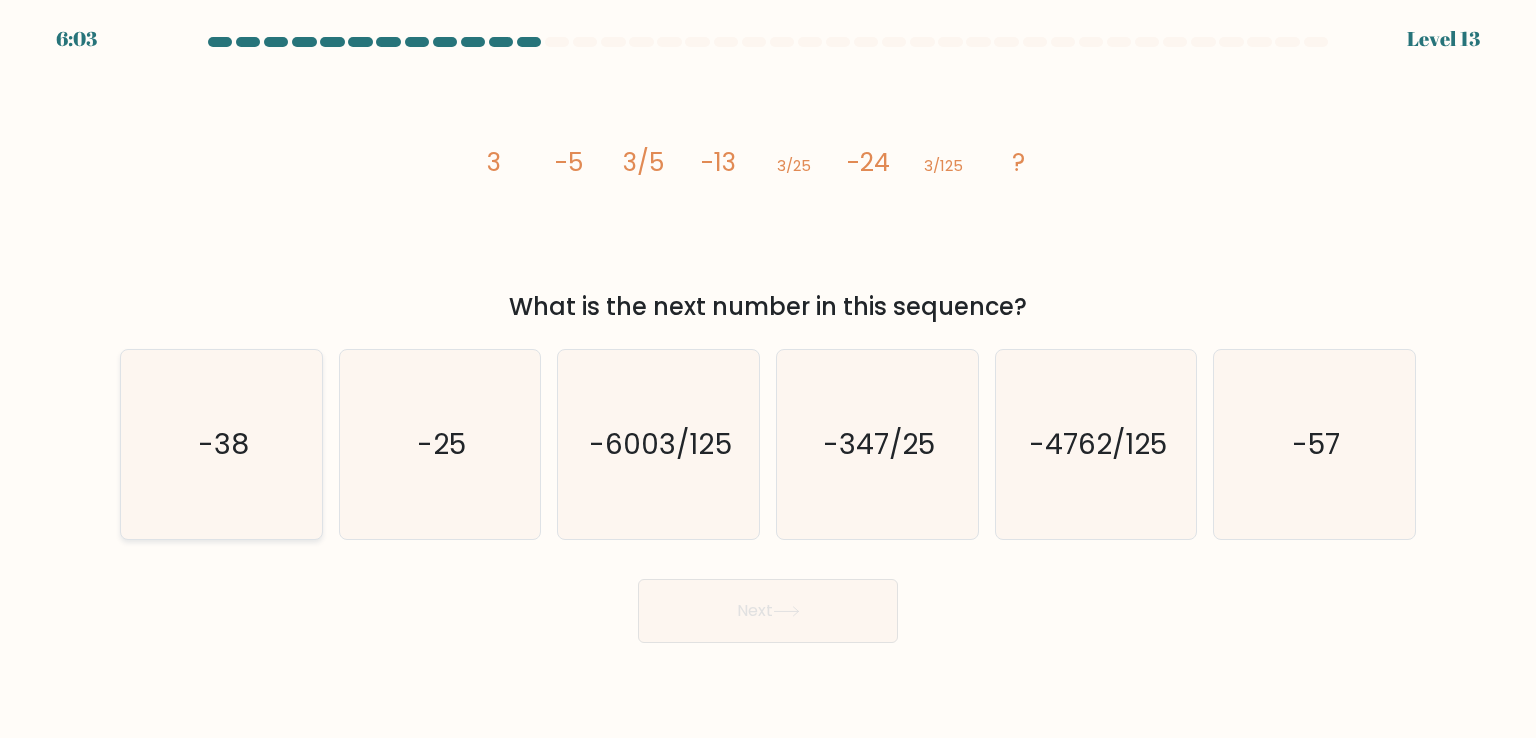 click on "-38" at bounding box center [221, 444] 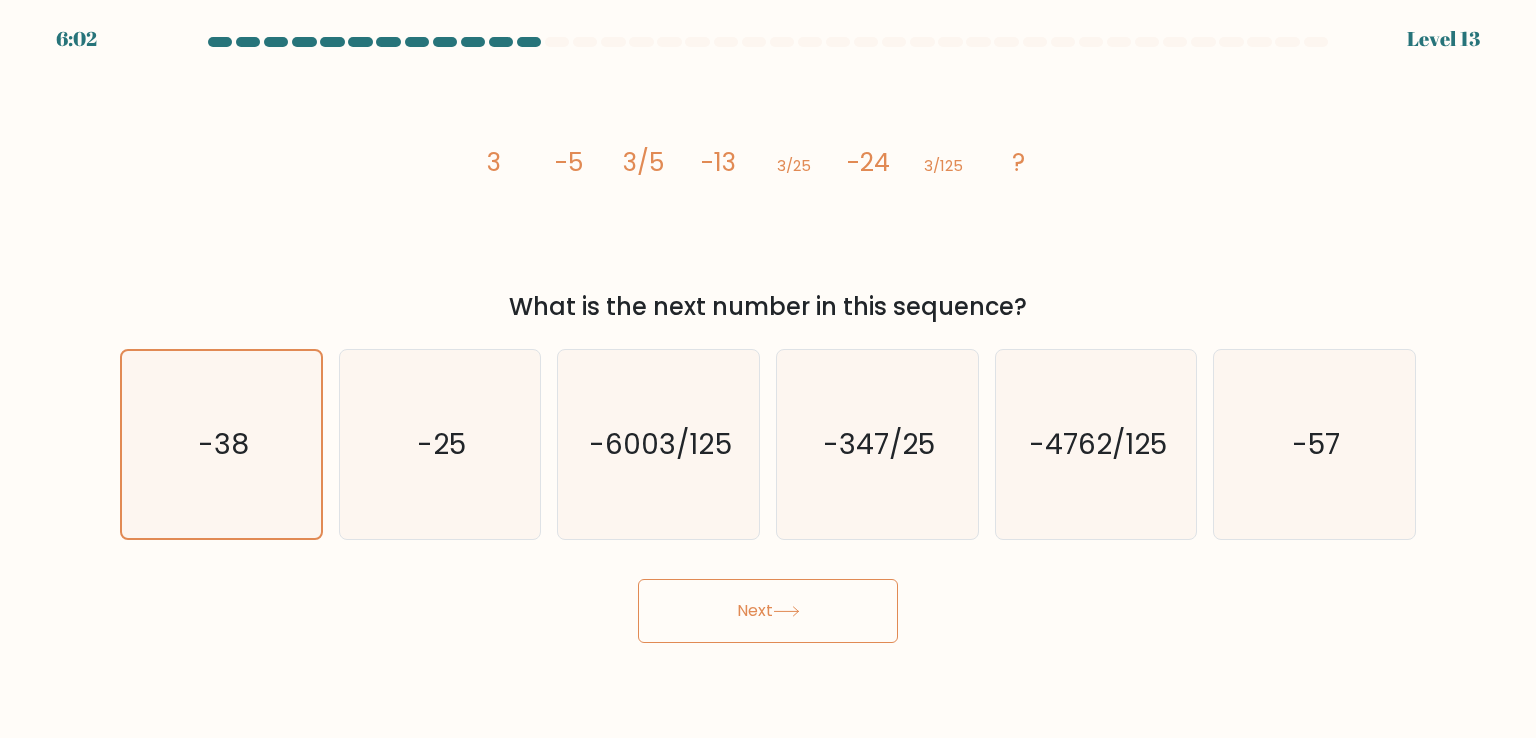 click on "Next" at bounding box center (768, 611) 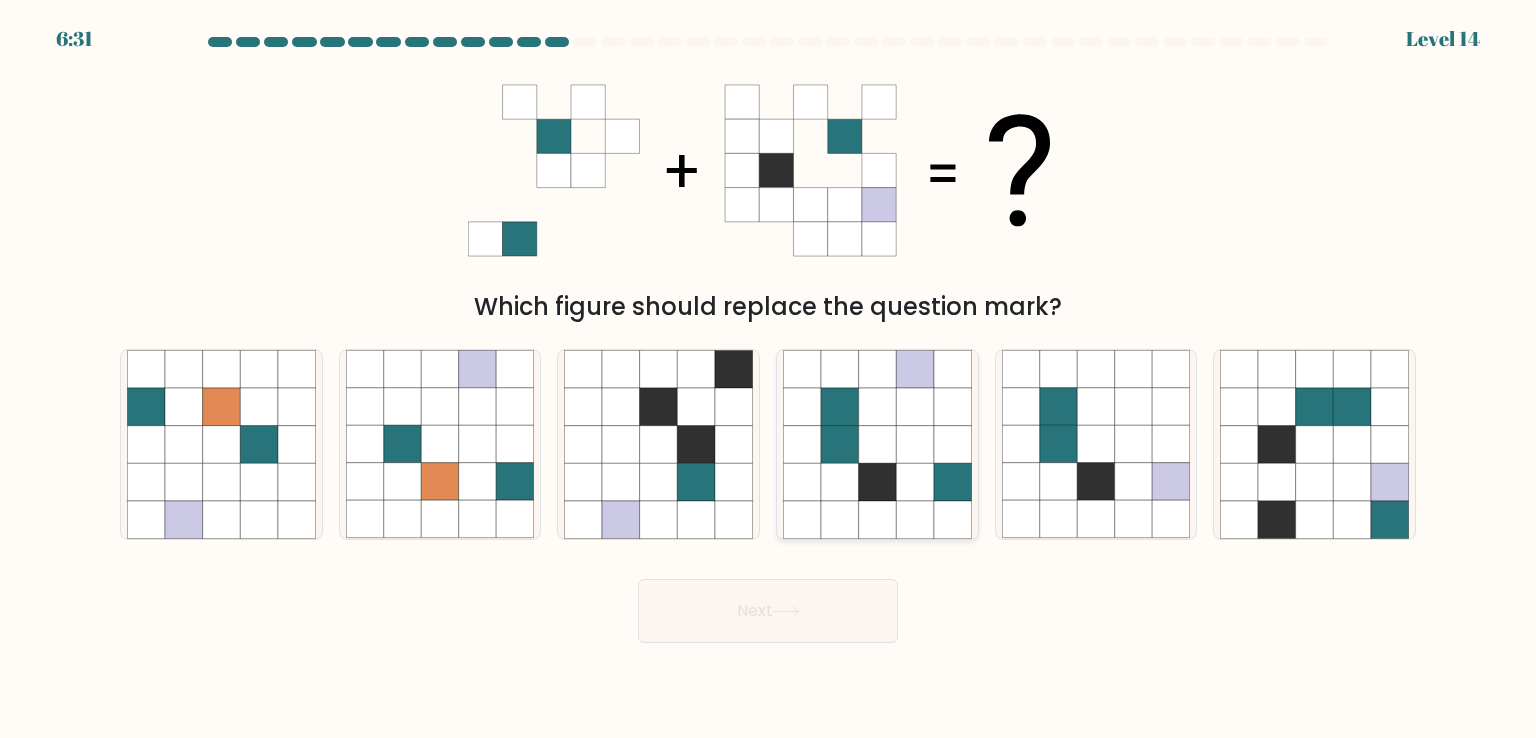 click at bounding box center (840, 445) 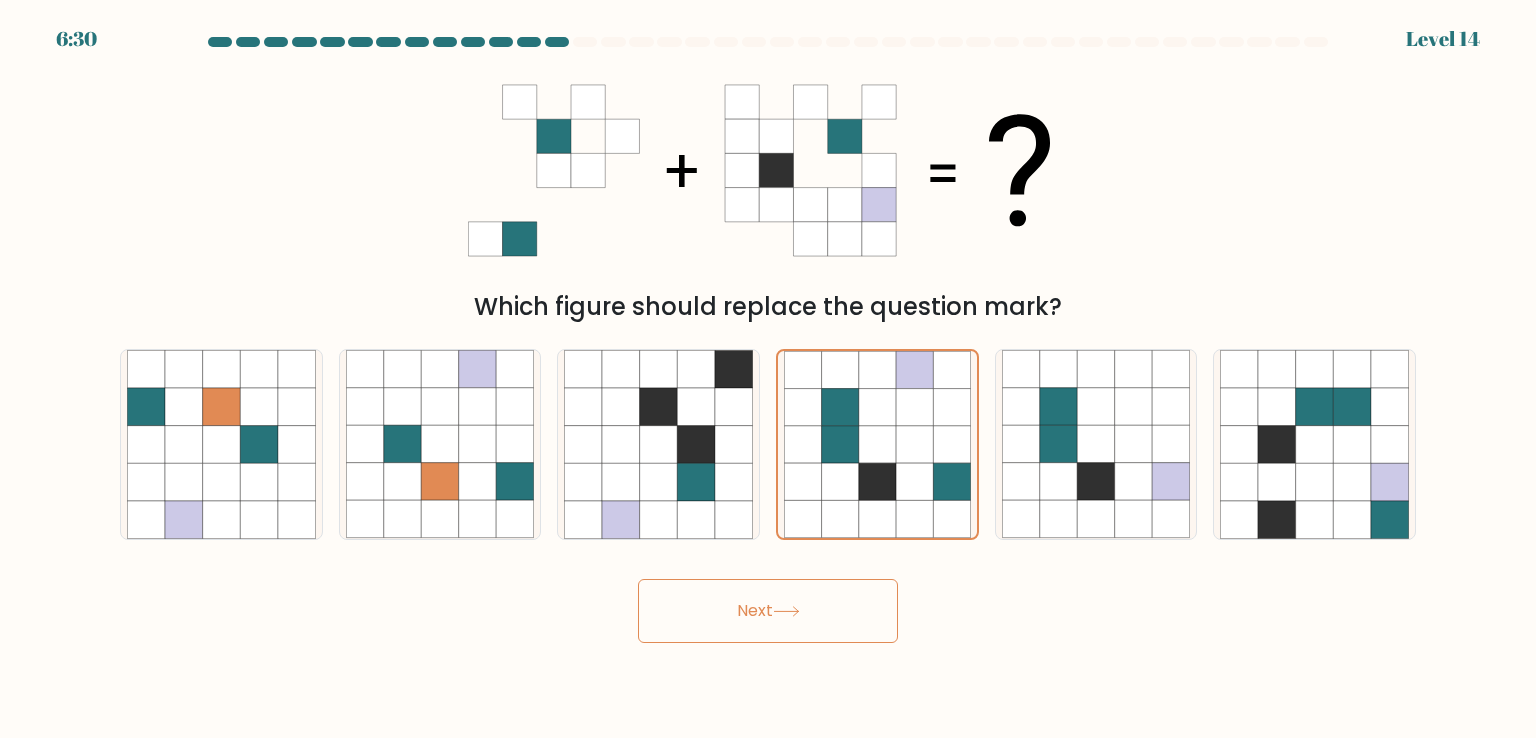 click on "Next" at bounding box center [768, 611] 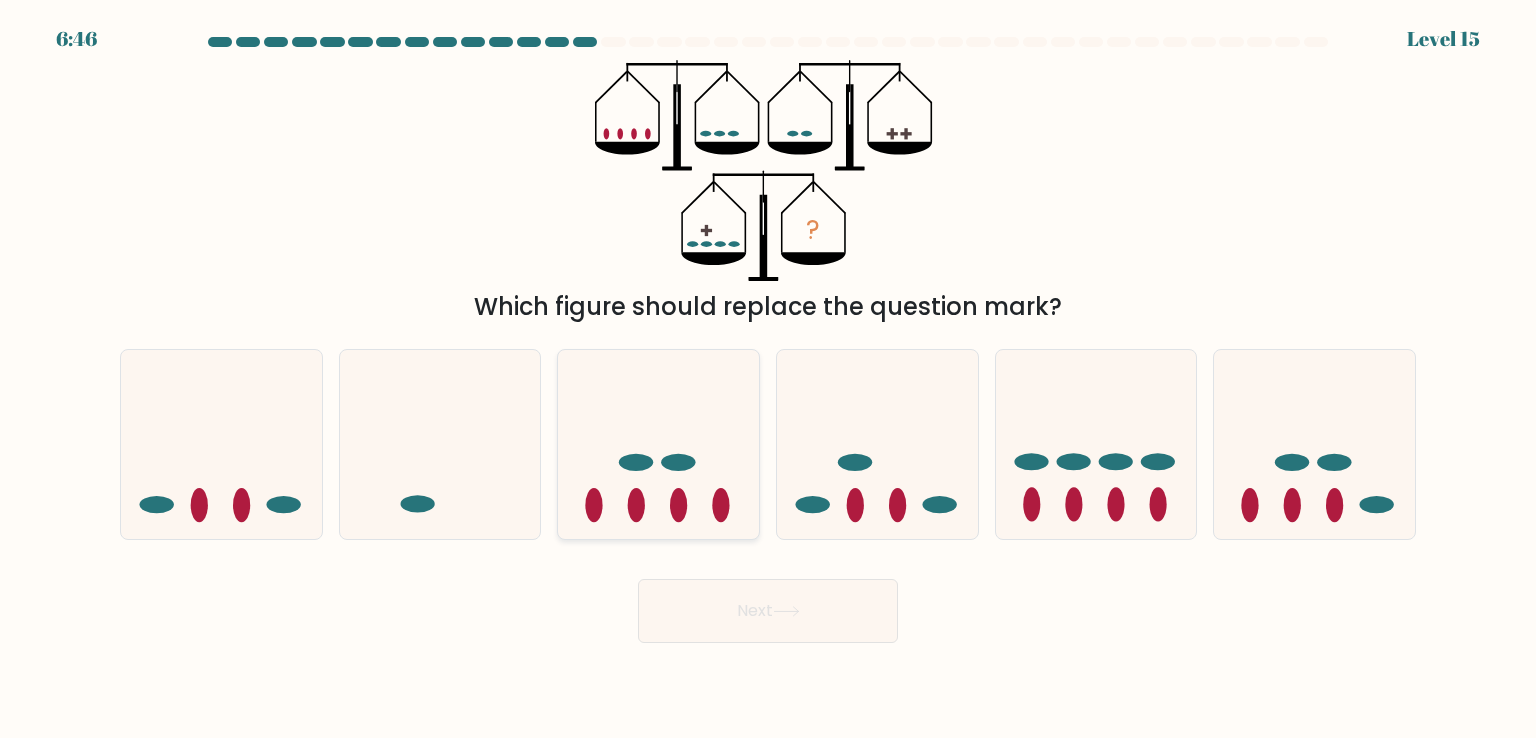 click at bounding box center [658, 444] 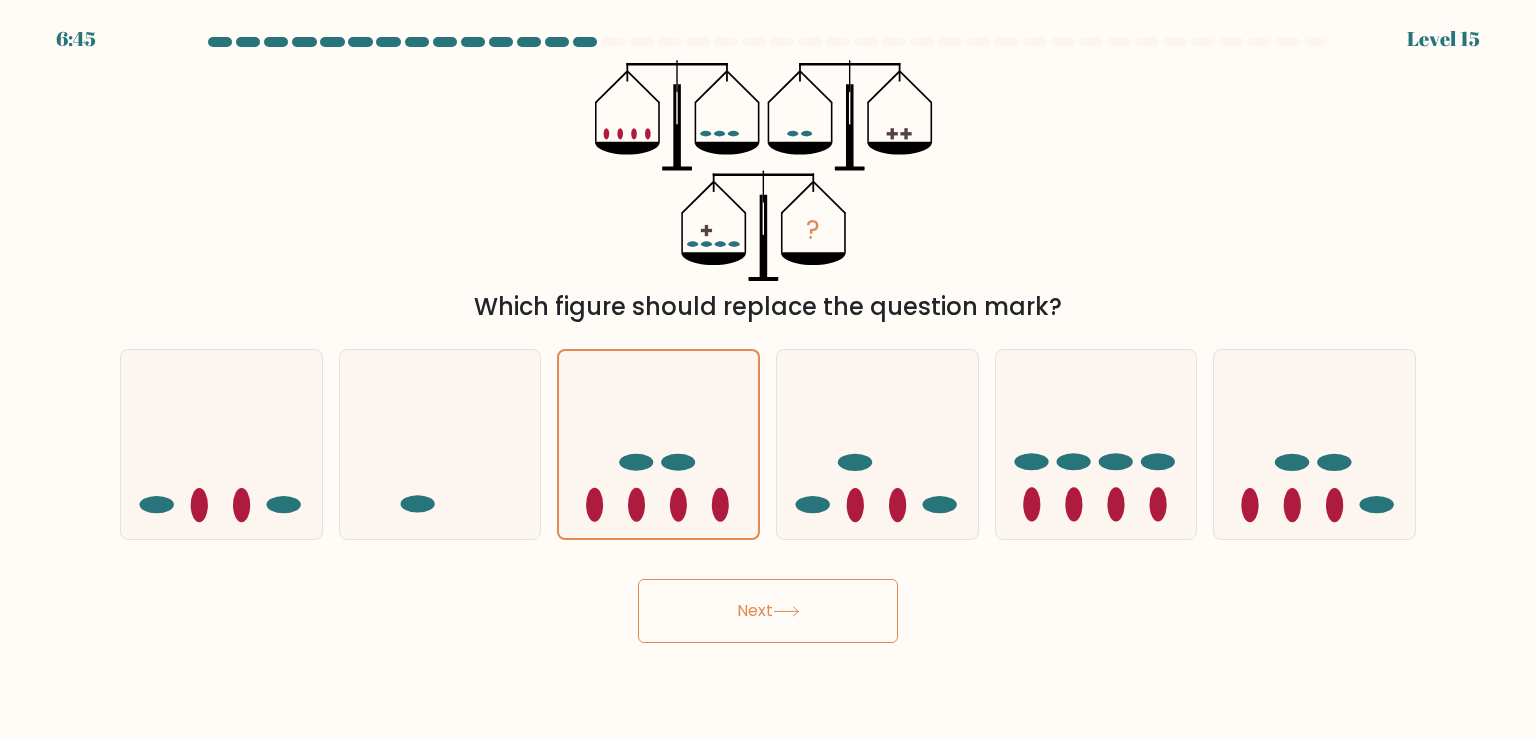 click on "Next" at bounding box center [768, 611] 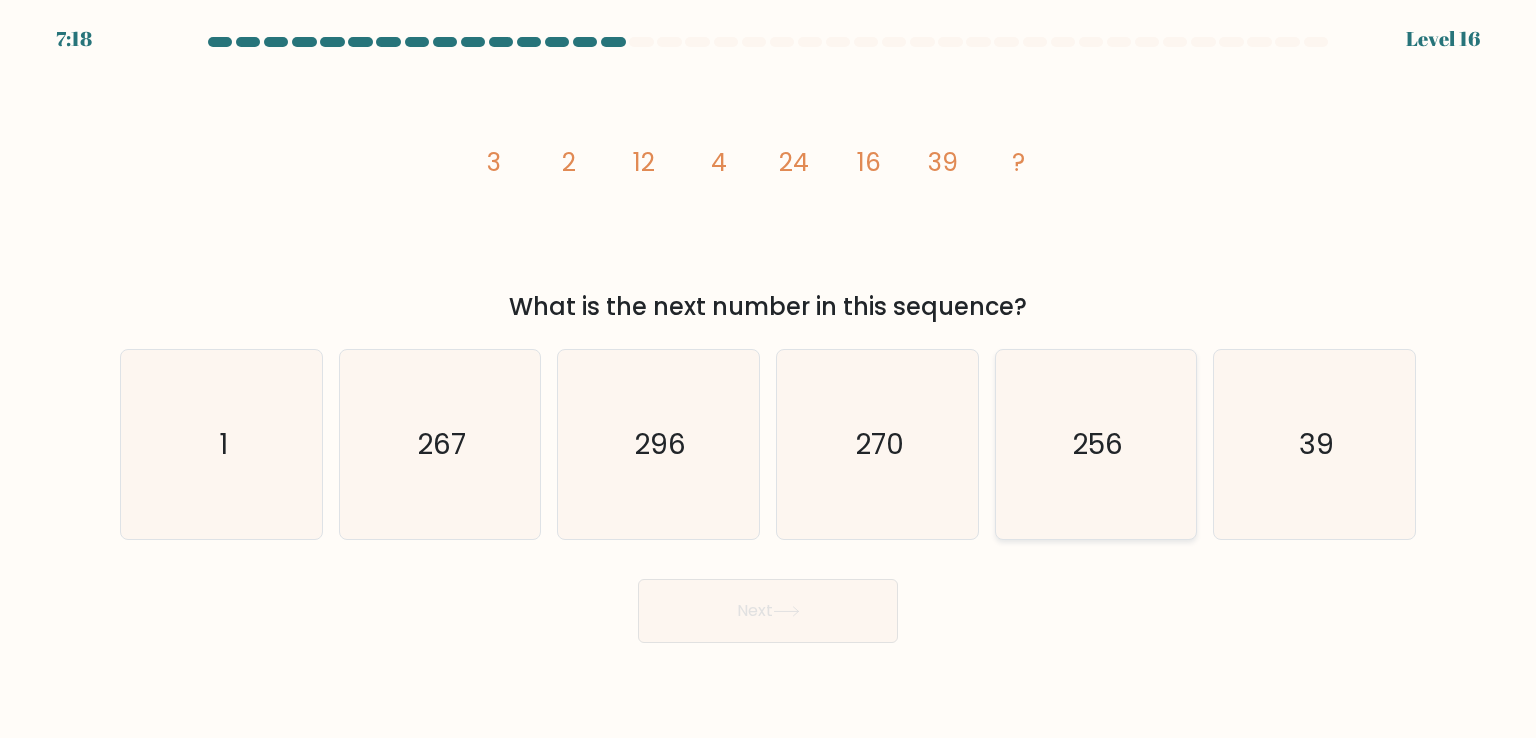 click on "256" at bounding box center (1096, 444) 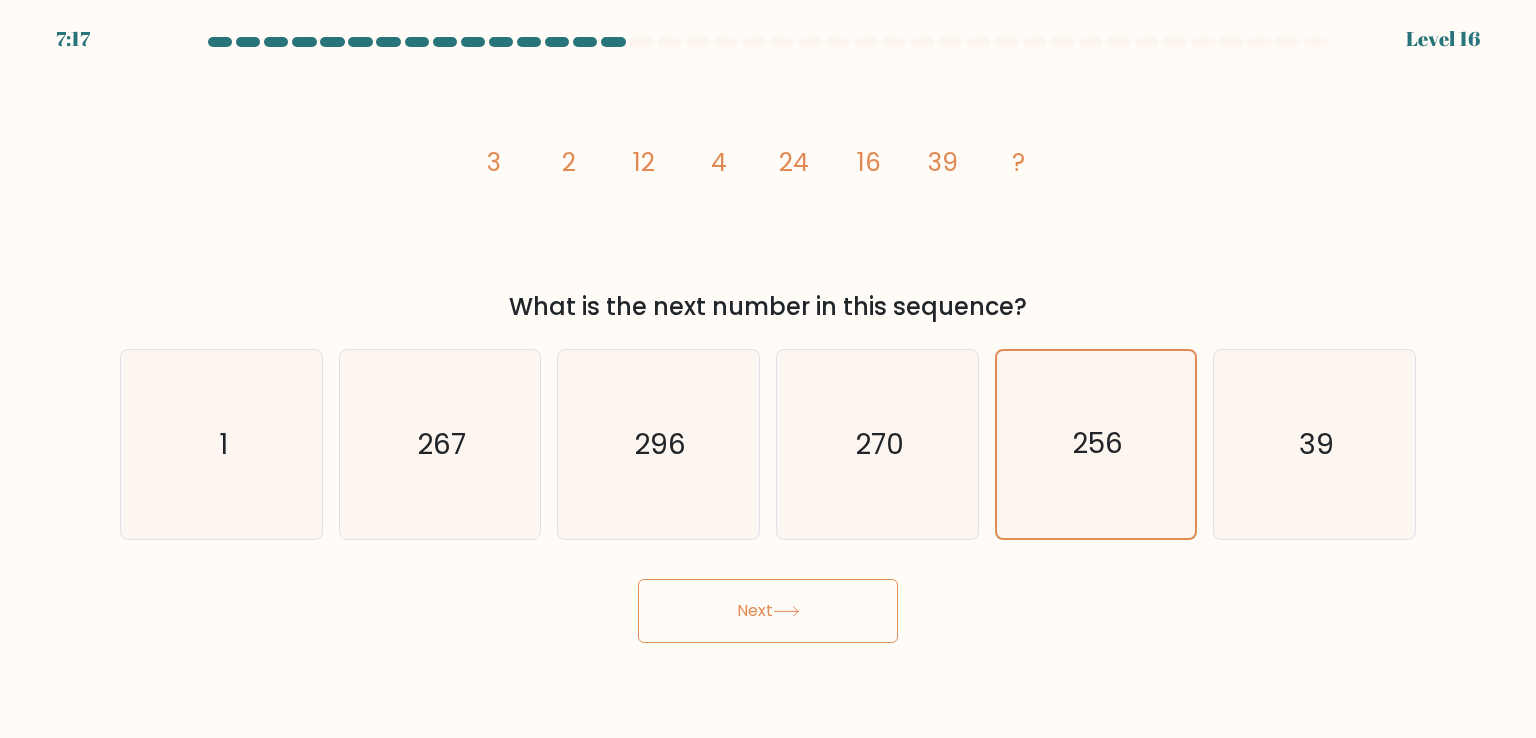 click on "Next" at bounding box center (768, 611) 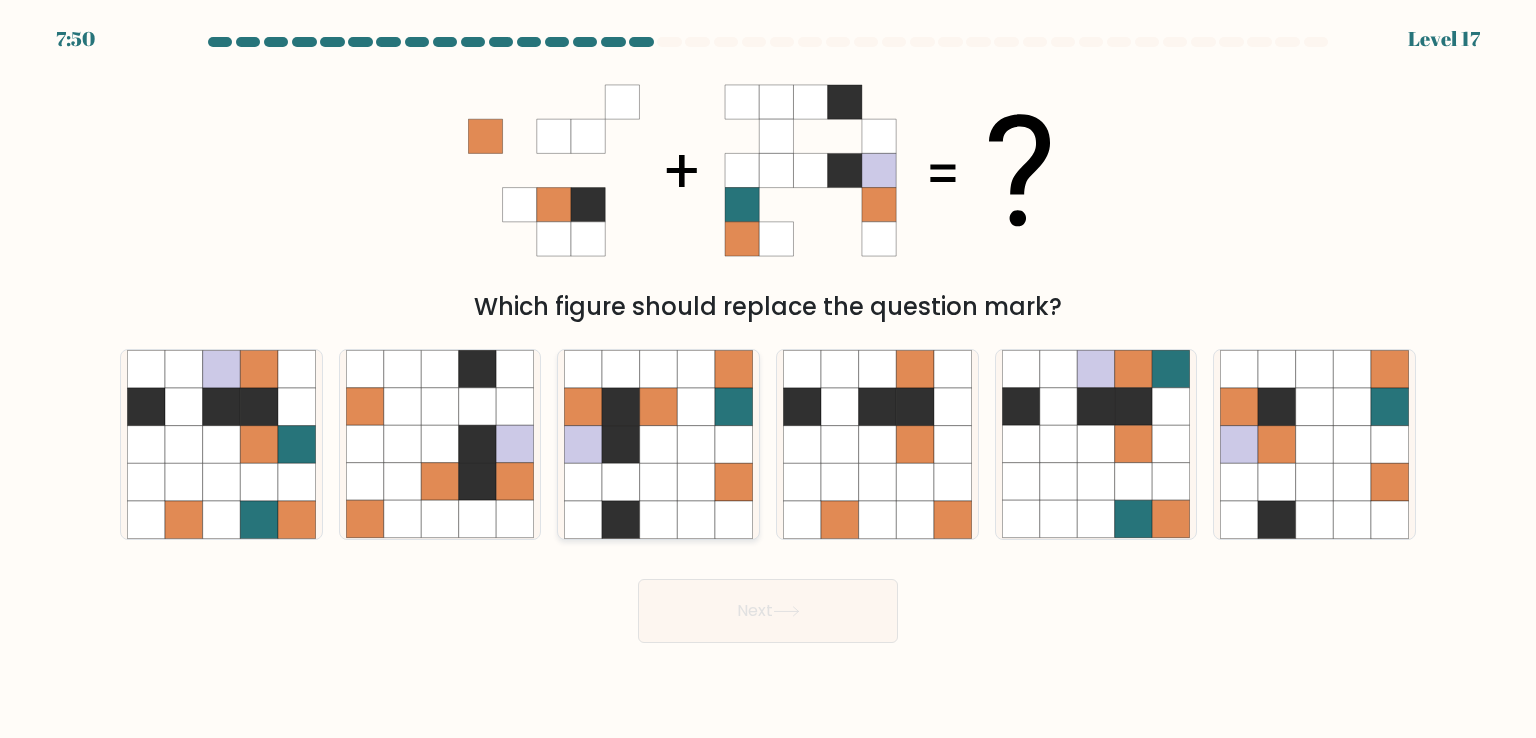 click at bounding box center [659, 445] 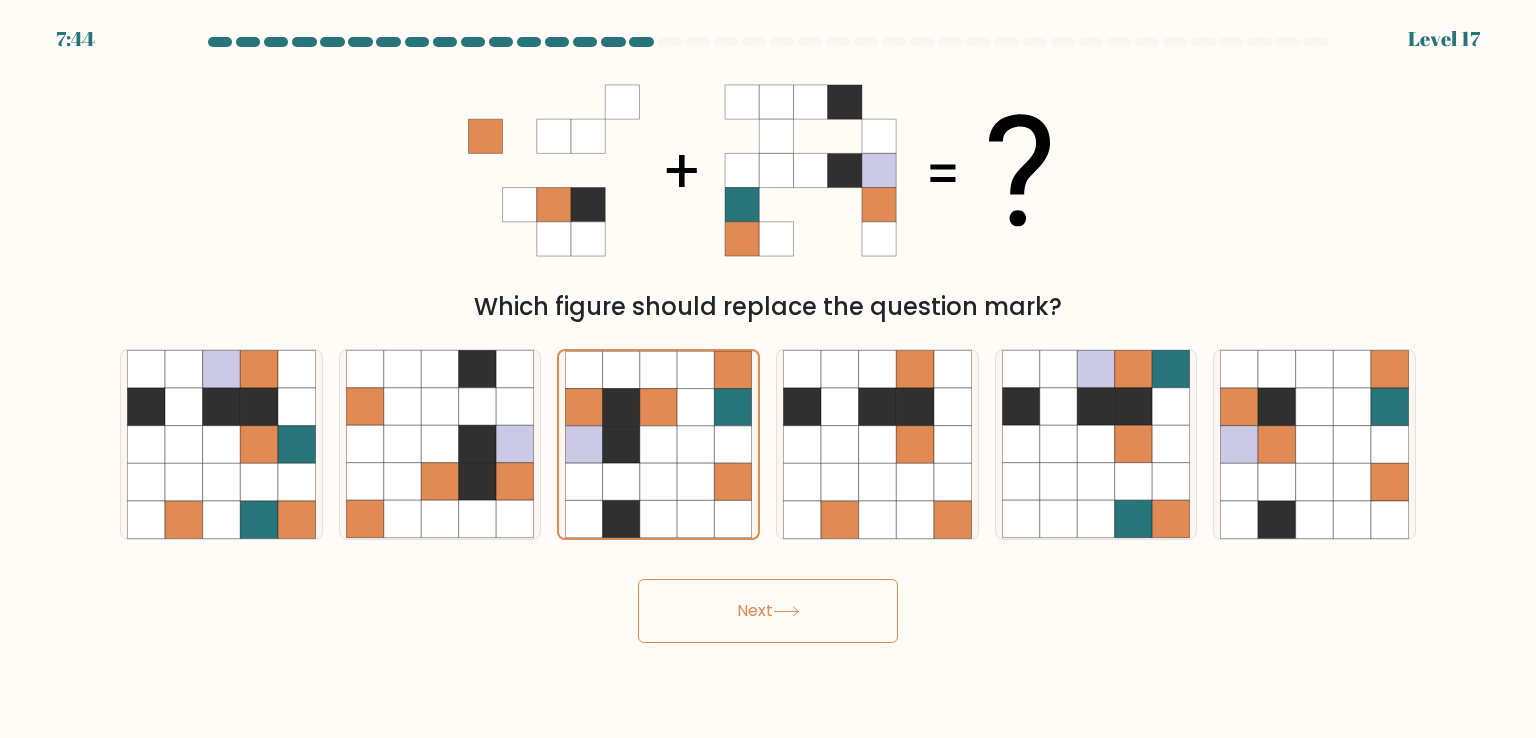 click on "Next" at bounding box center [768, 611] 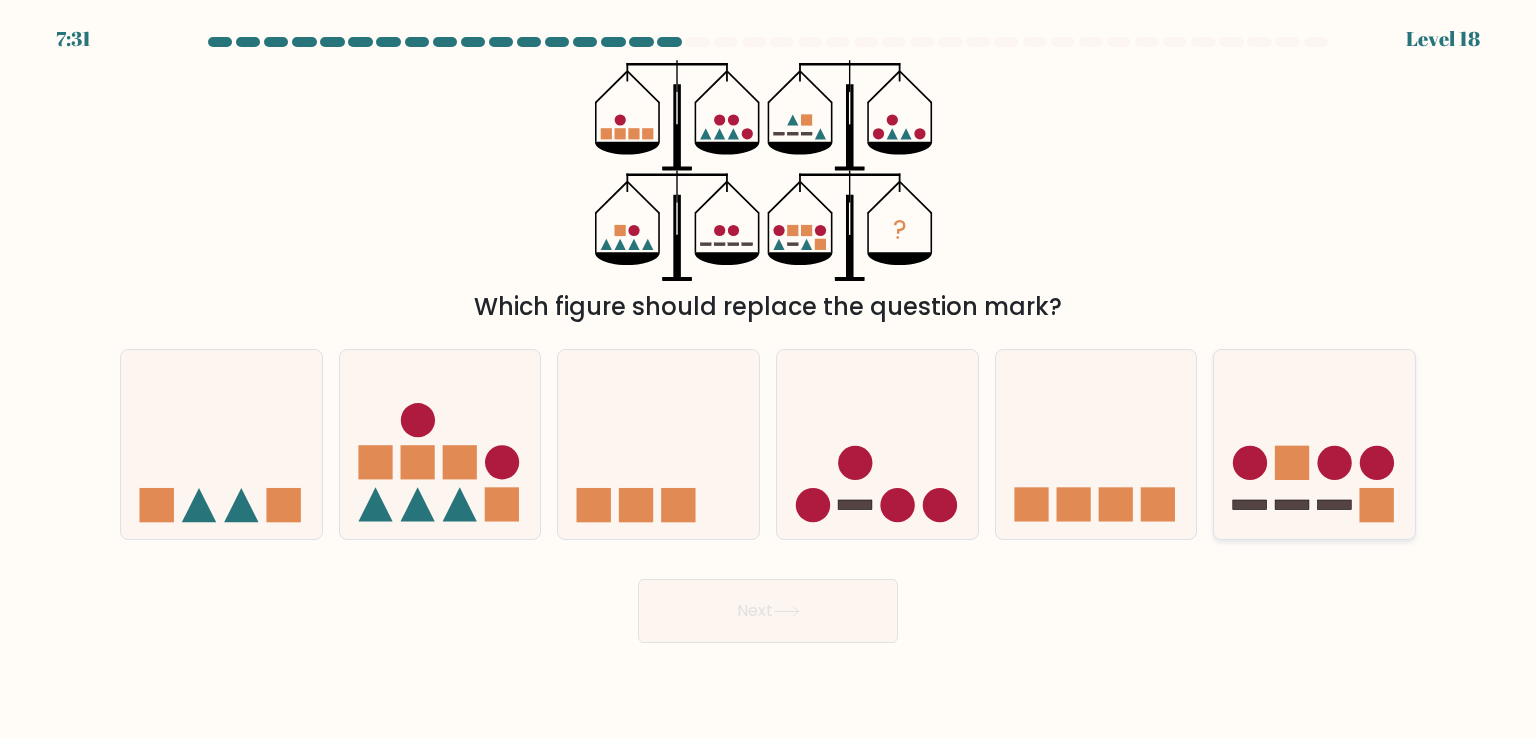 click at bounding box center (1314, 444) 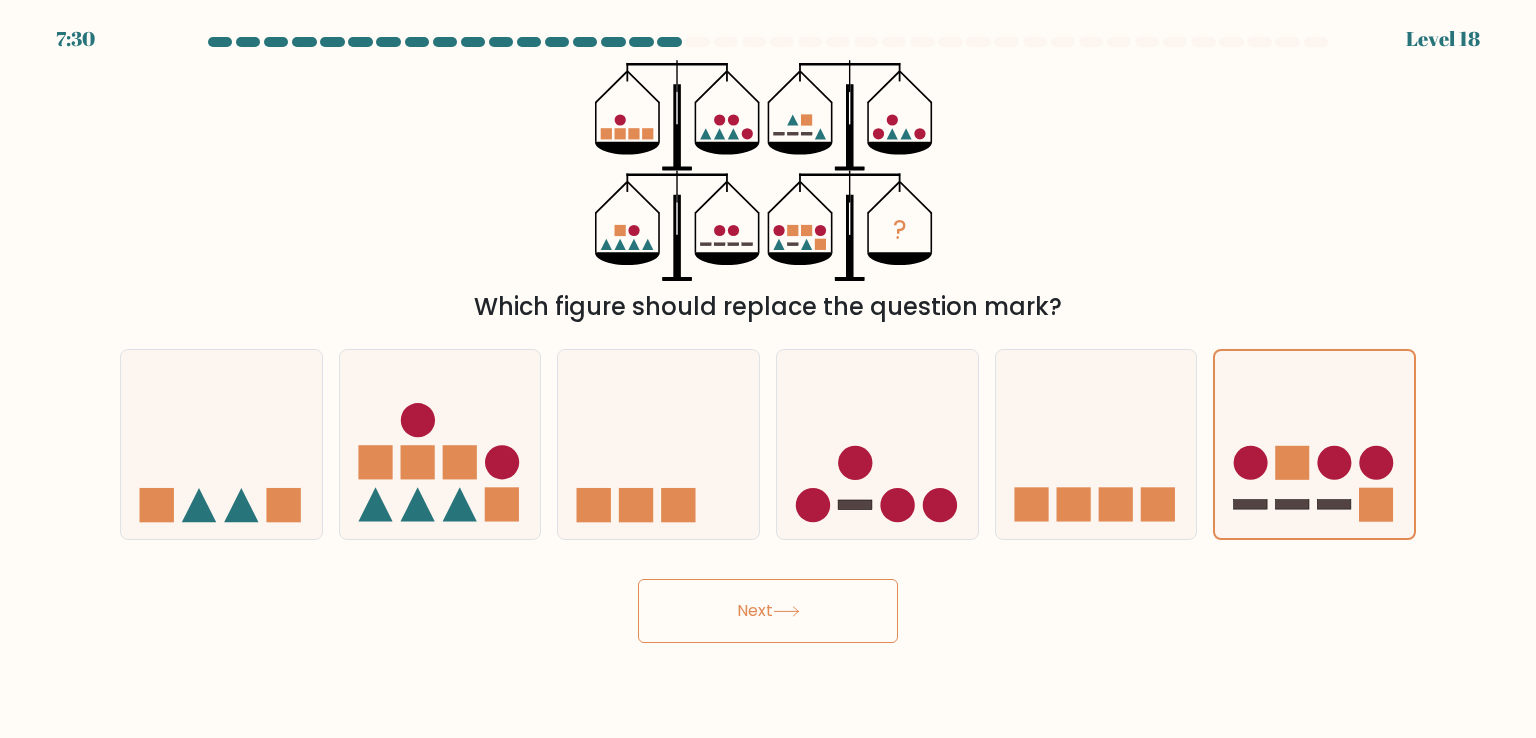 click at bounding box center (786, 611) 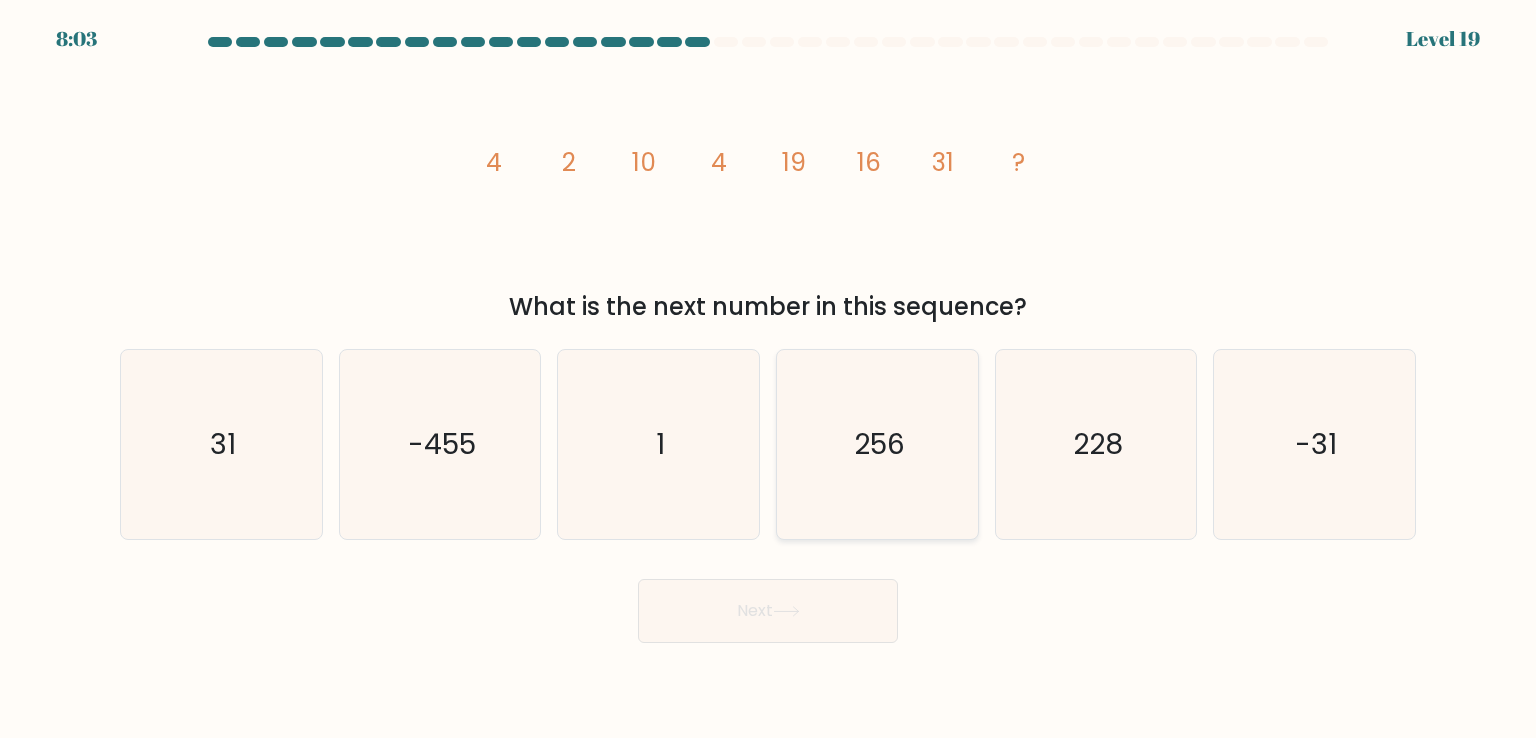click on "256" at bounding box center (877, 444) 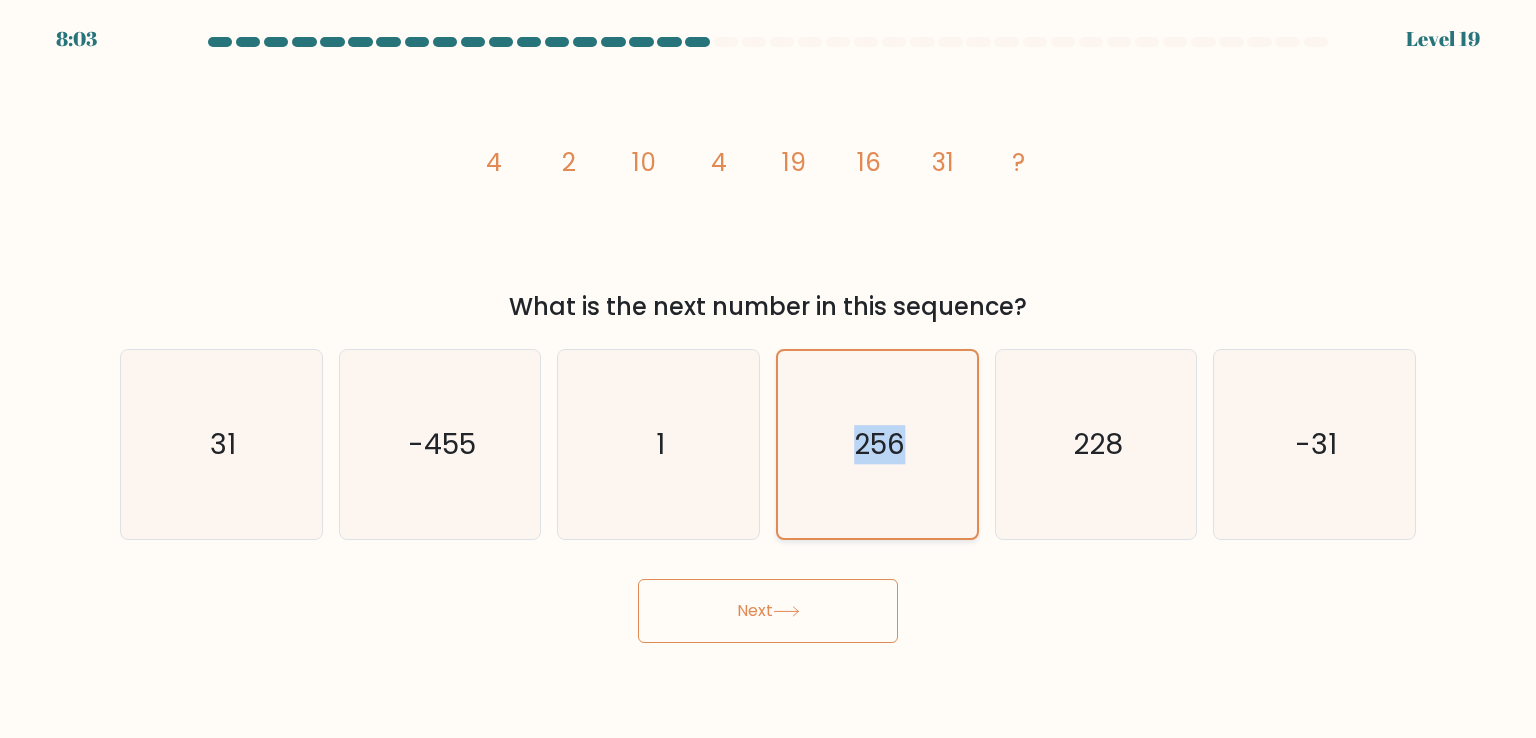 click on "256" at bounding box center (877, 444) 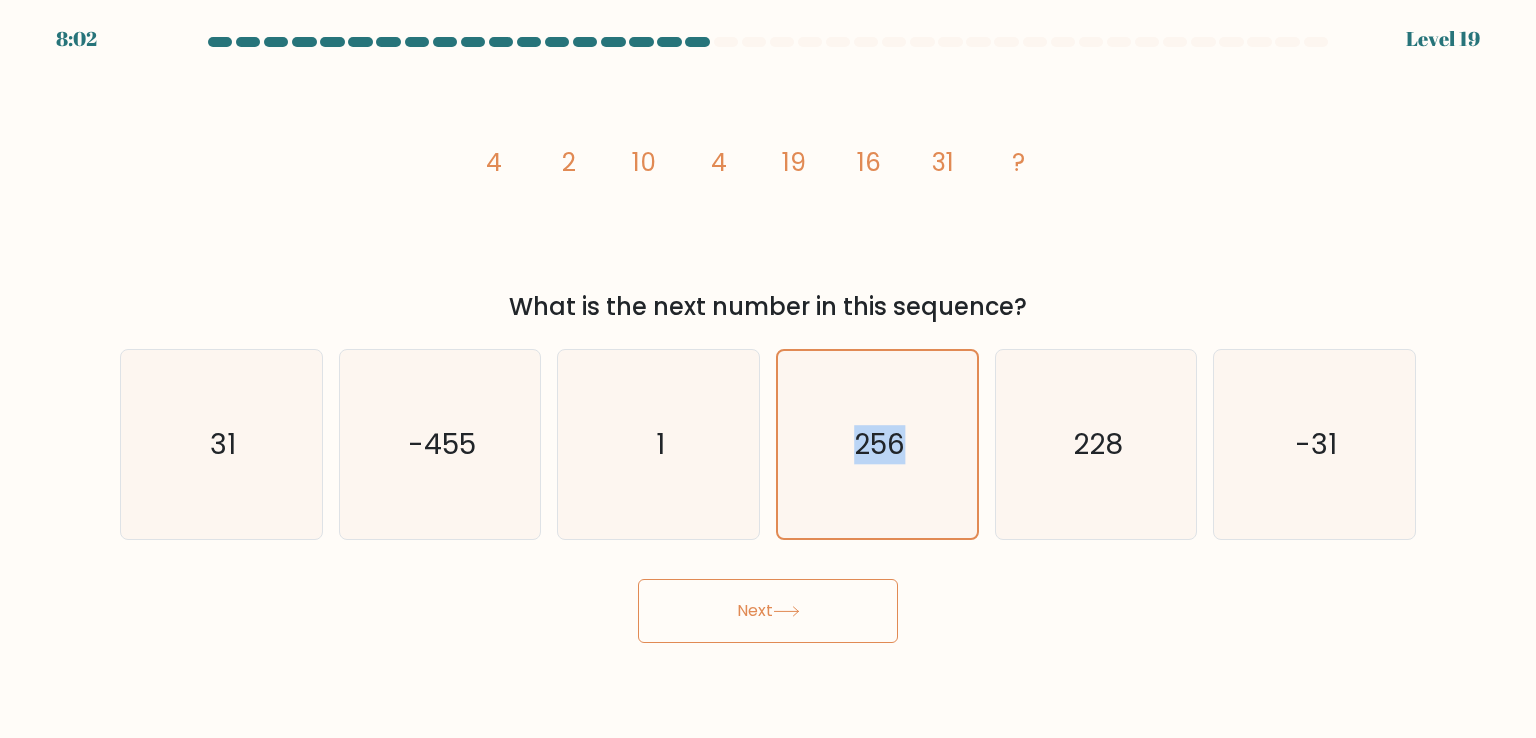 click on "Next" at bounding box center (768, 611) 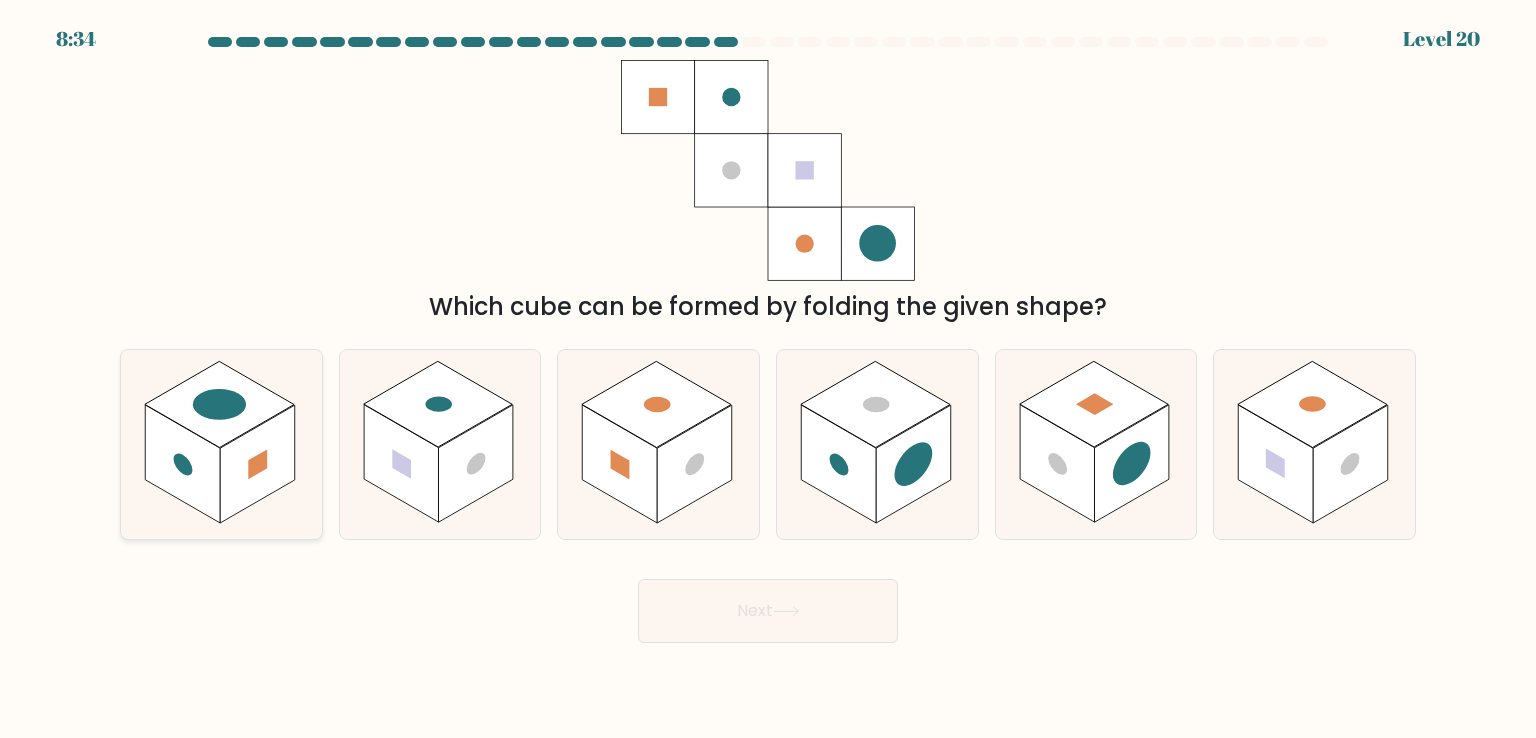 click at bounding box center (257, 464) 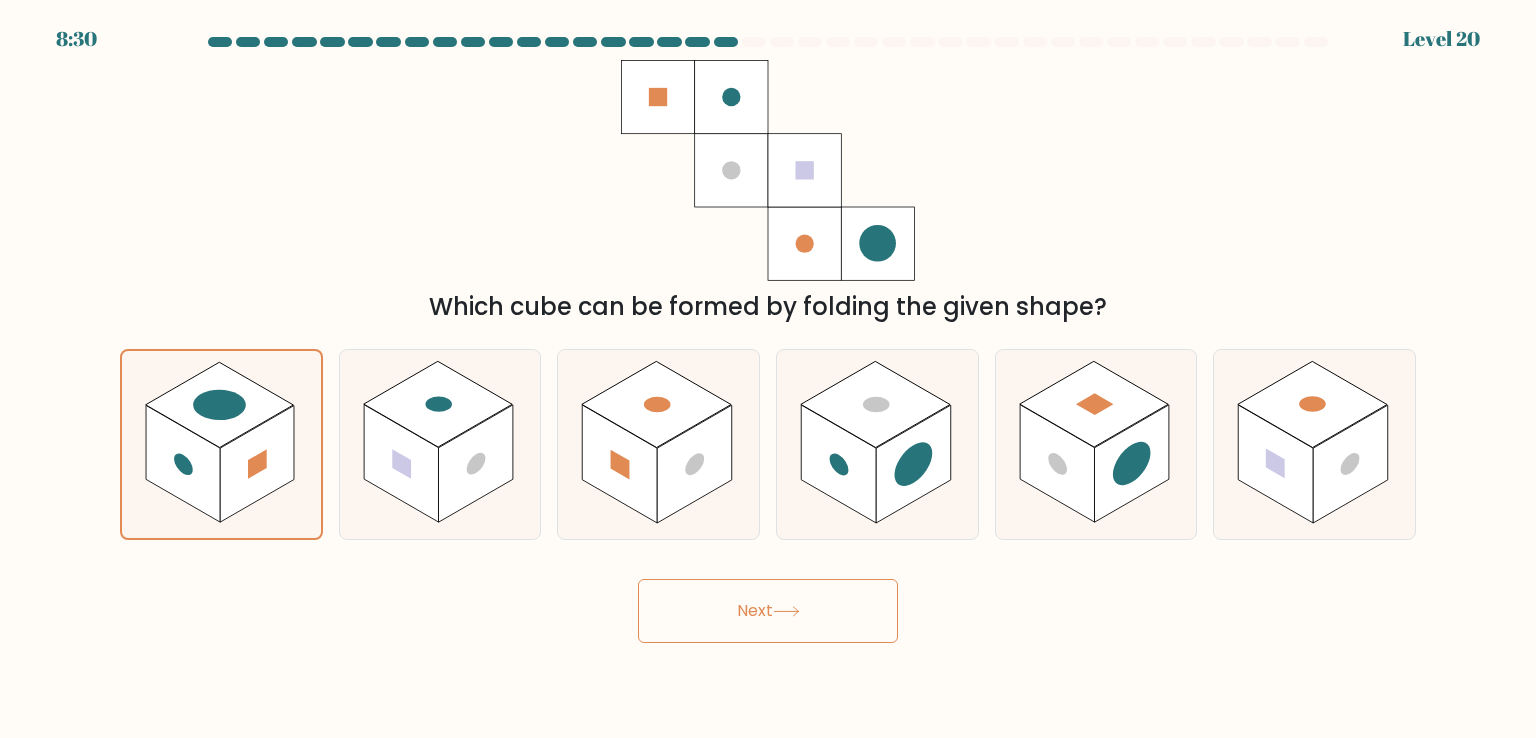 click on "Next" at bounding box center (768, 611) 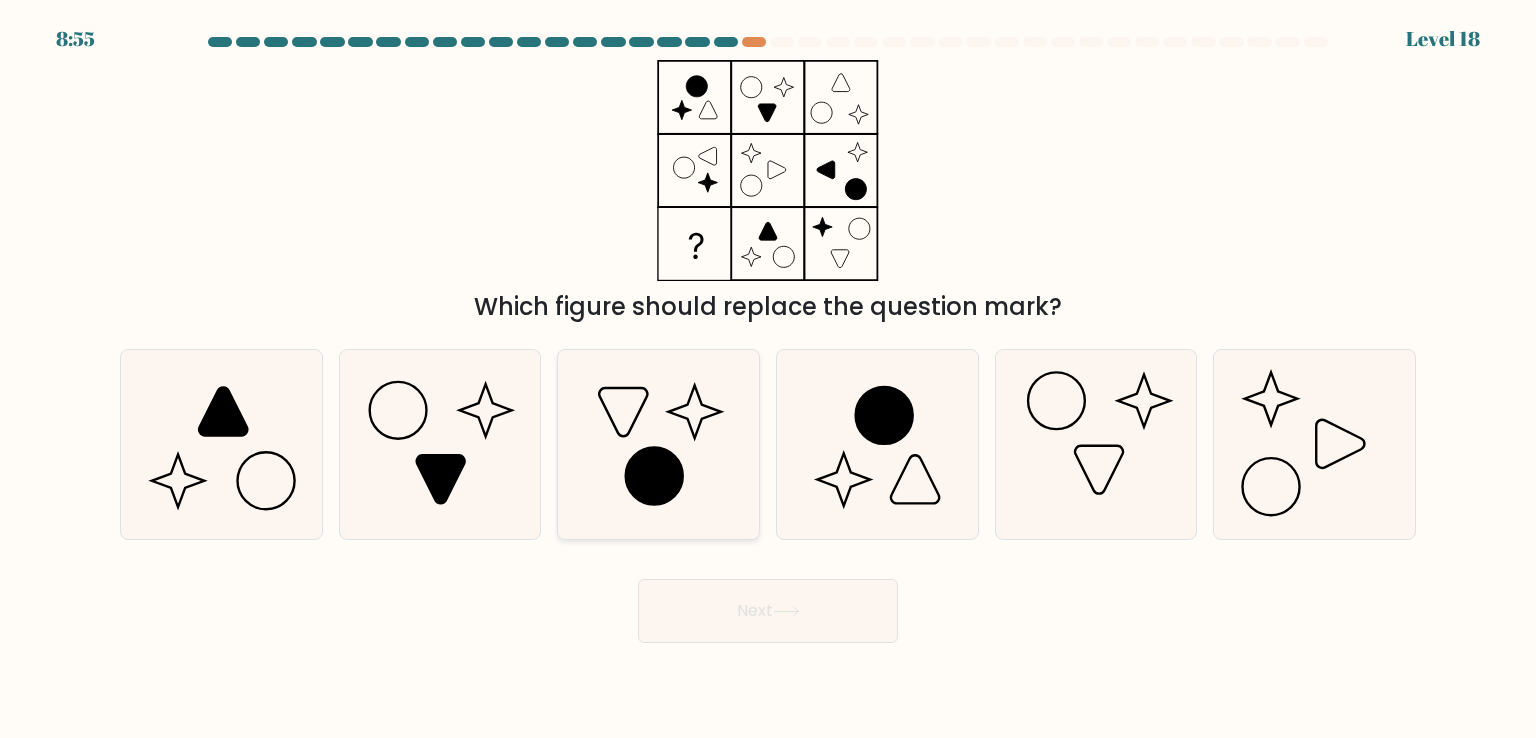 click at bounding box center (654, 476) 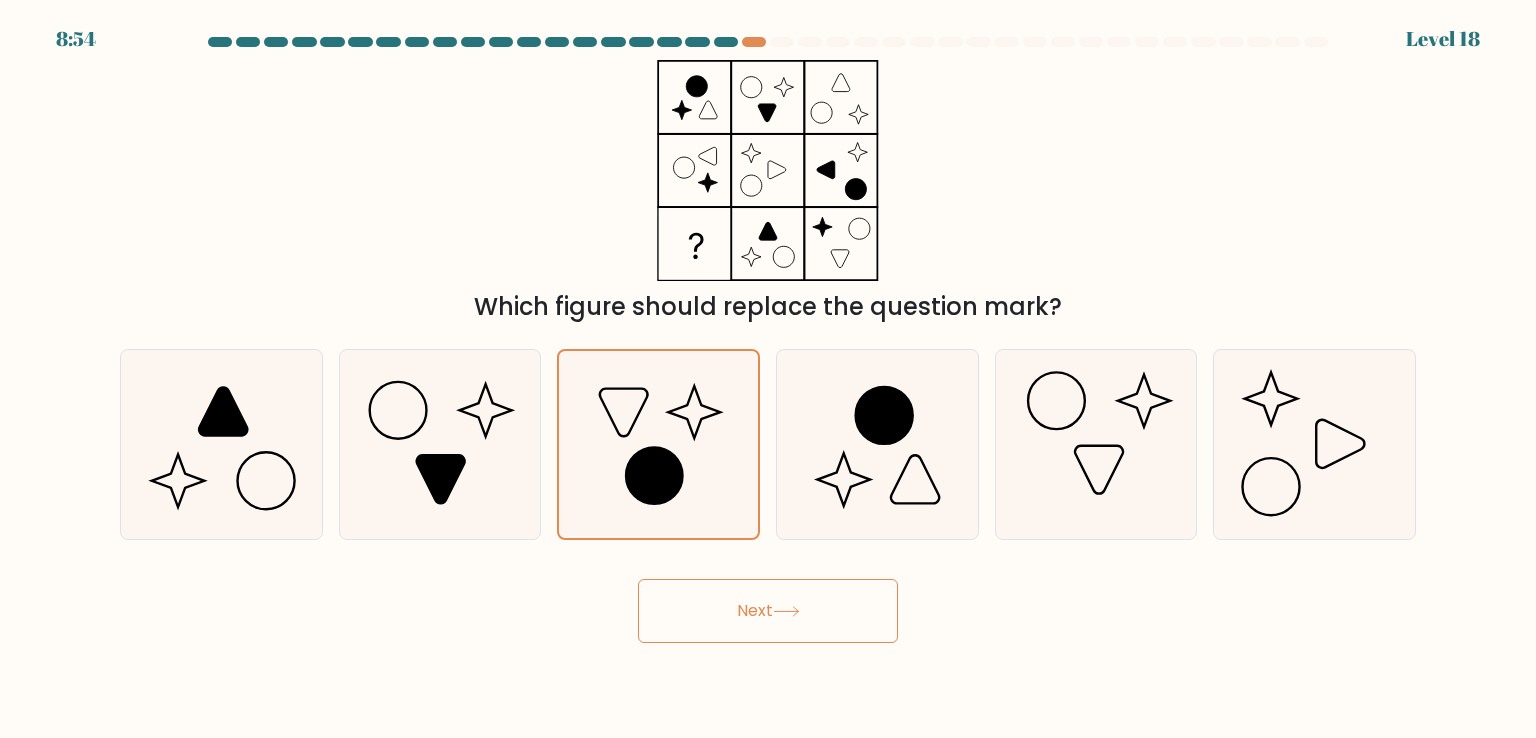 click on "Next" at bounding box center (768, 611) 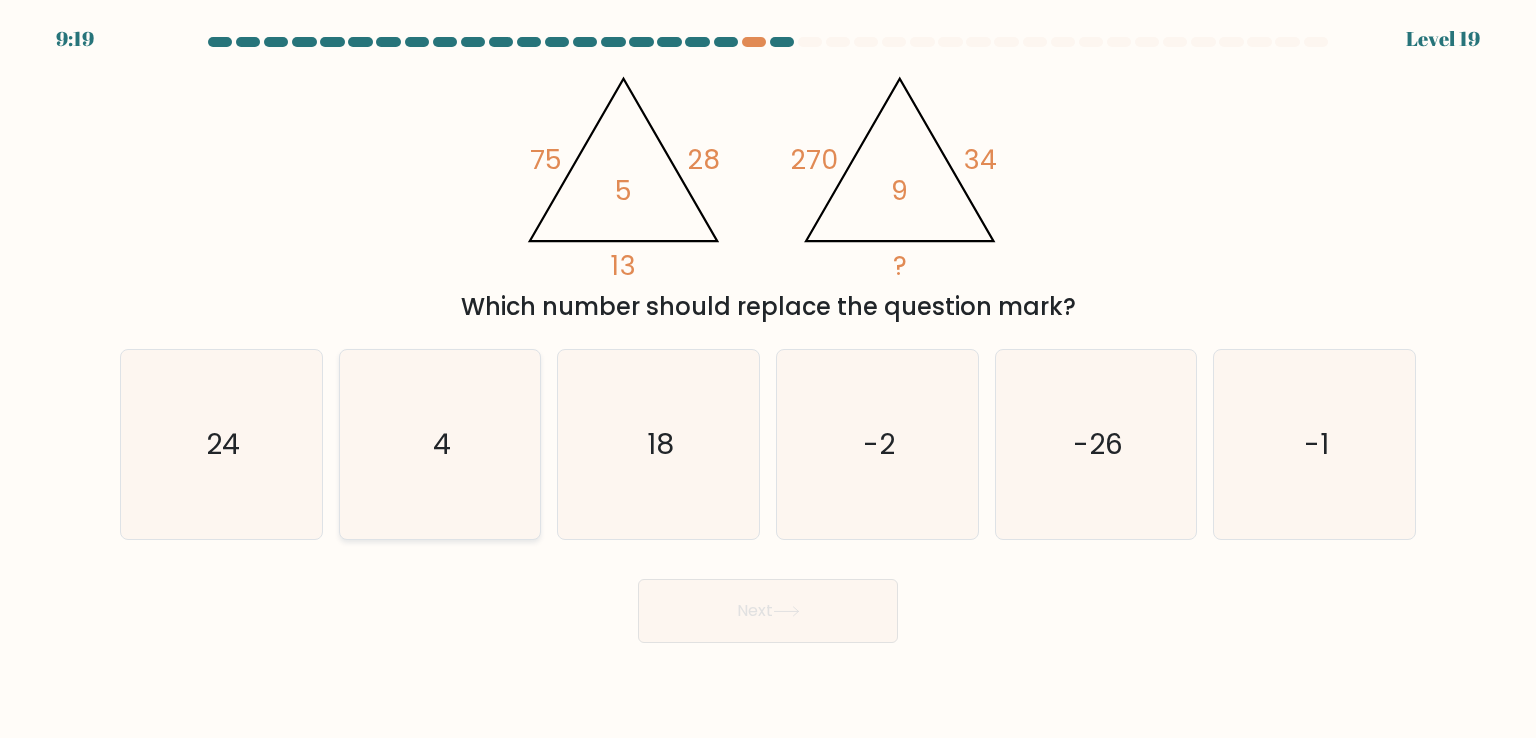 click on "4" at bounding box center [440, 444] 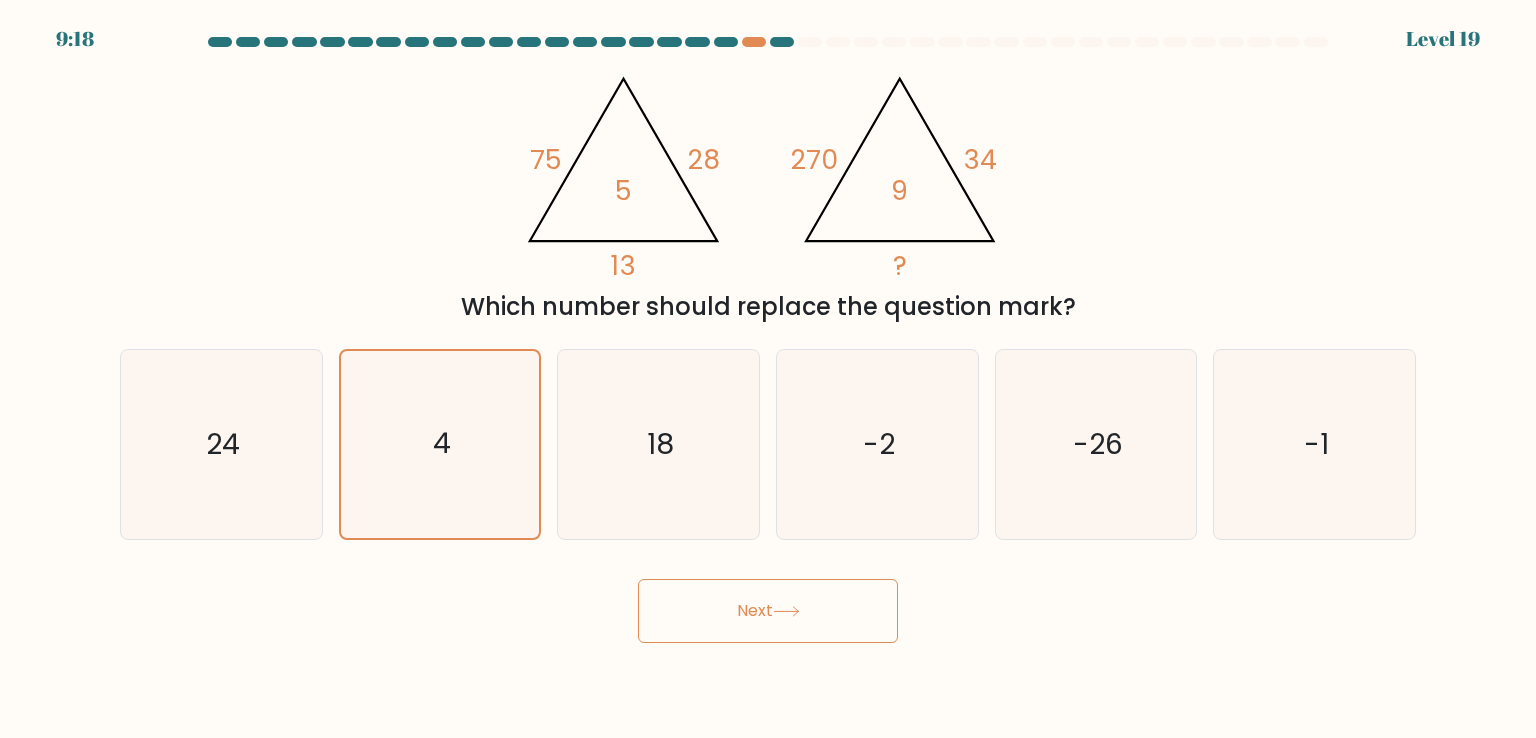 click on "Next" at bounding box center [768, 611] 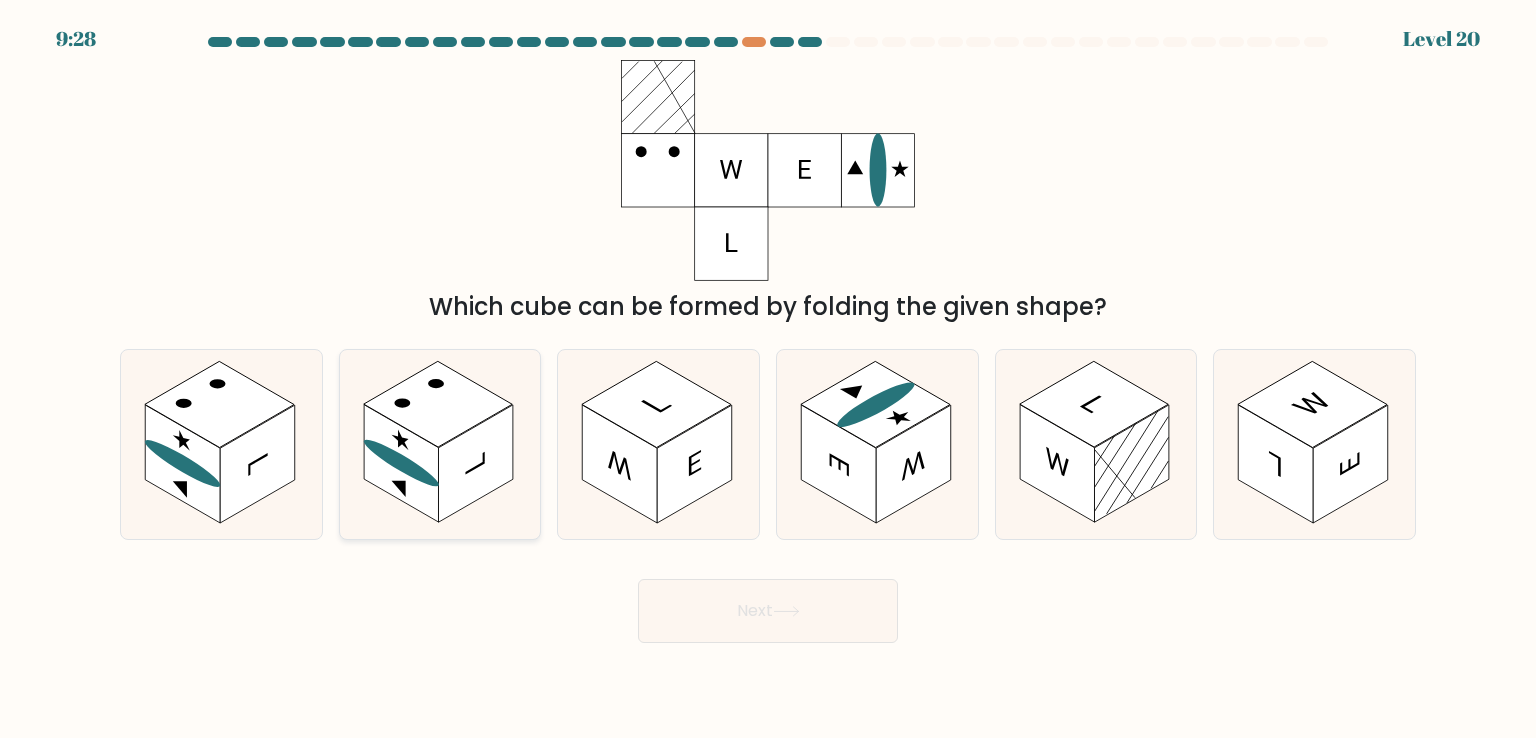 click at bounding box center [401, 464] 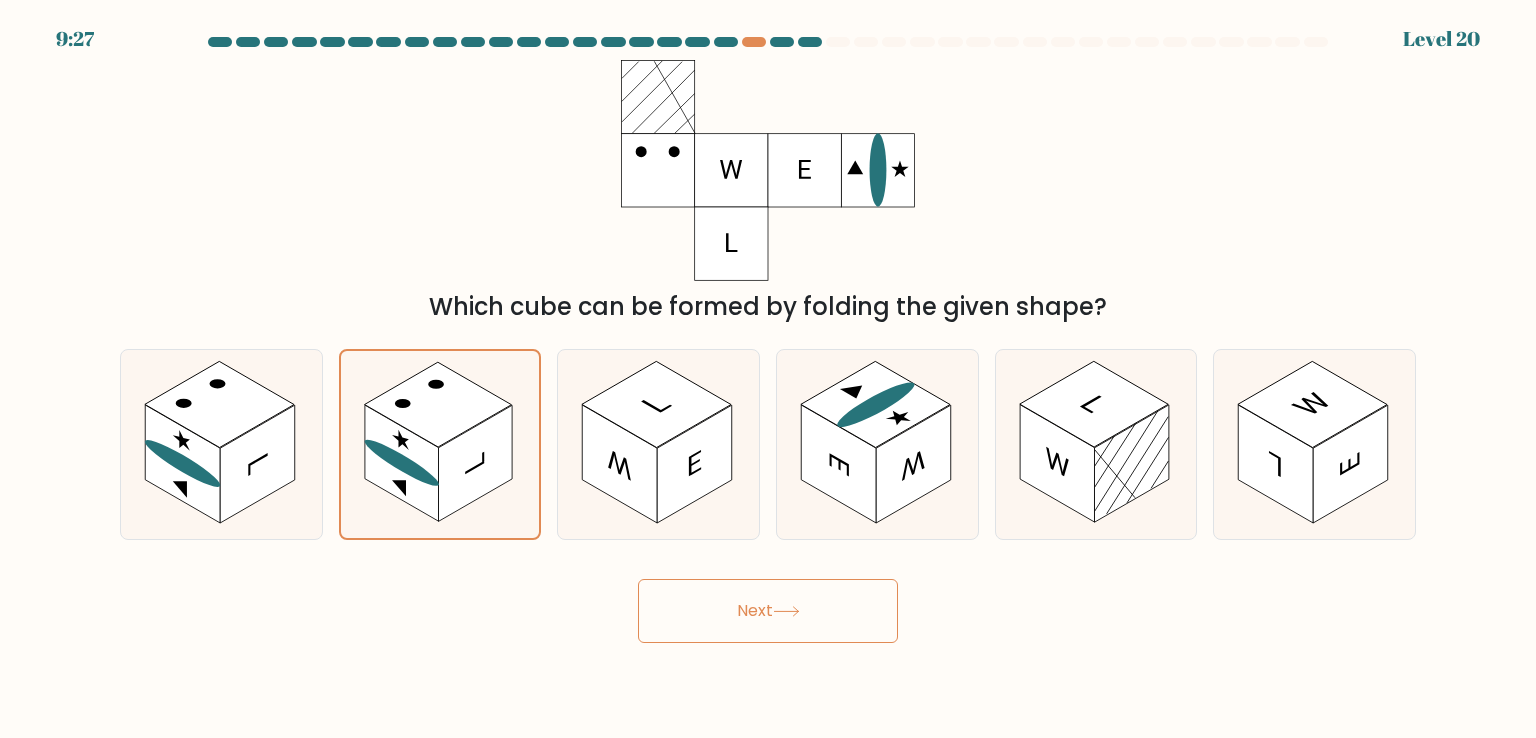 click on "Next" at bounding box center (768, 611) 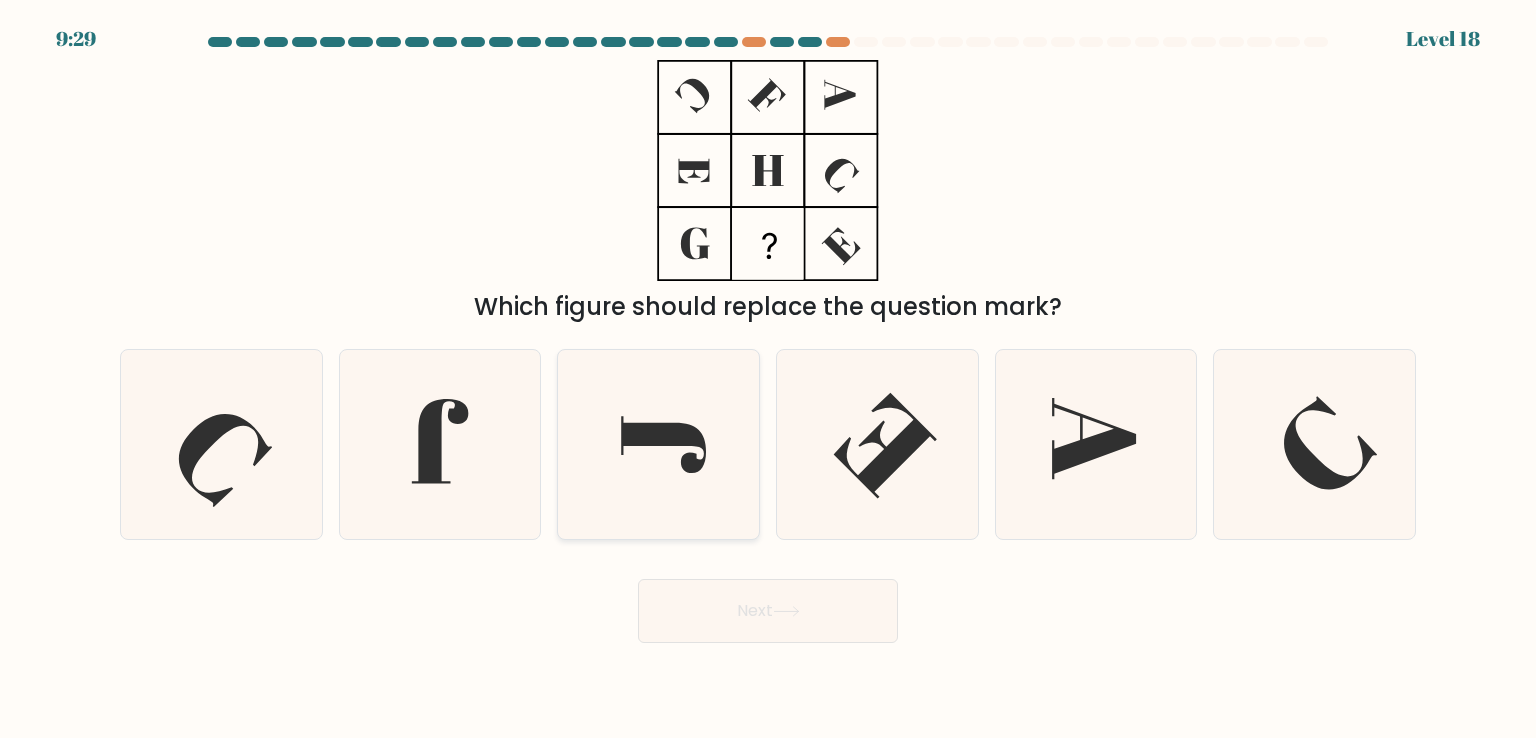 click at bounding box center [658, 444] 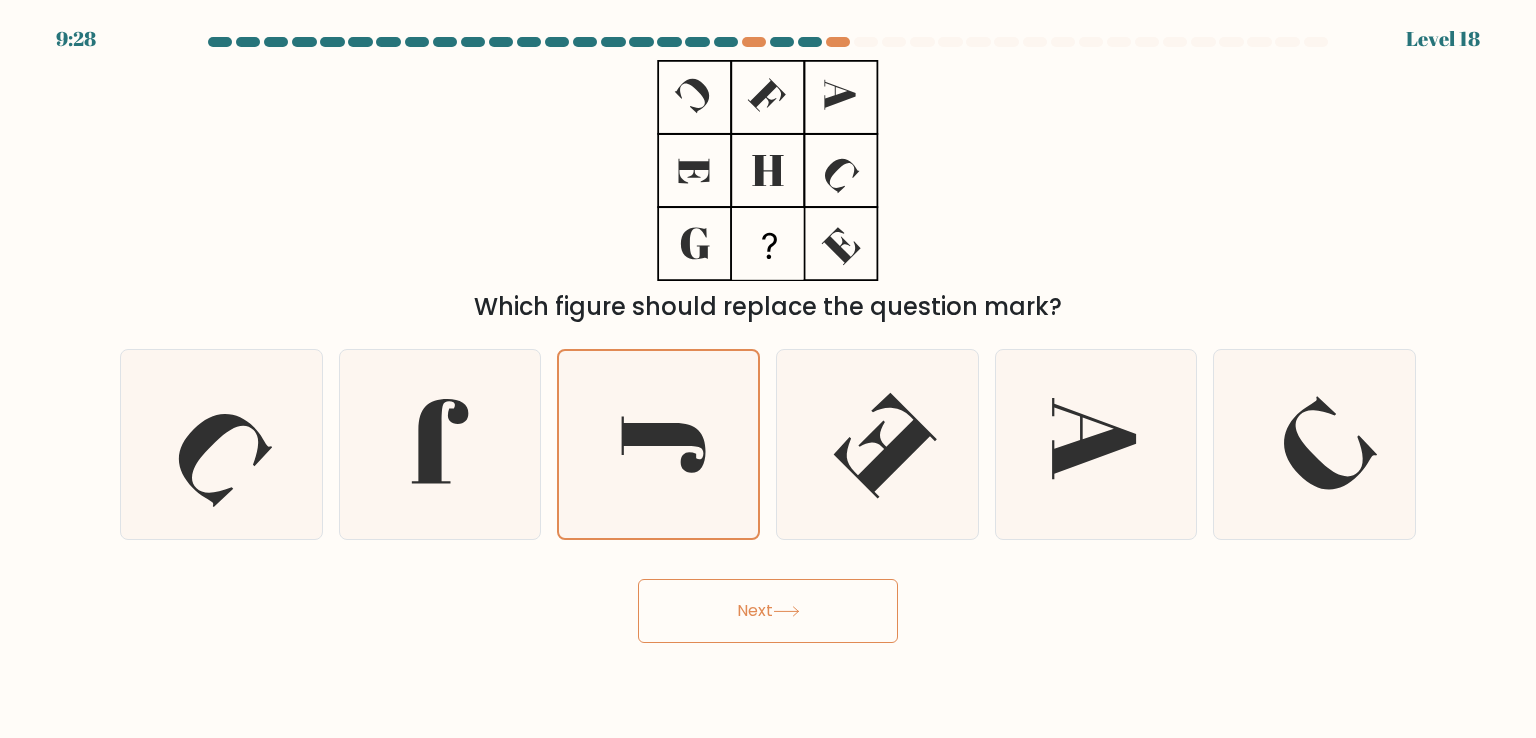 click on "Next" at bounding box center [768, 611] 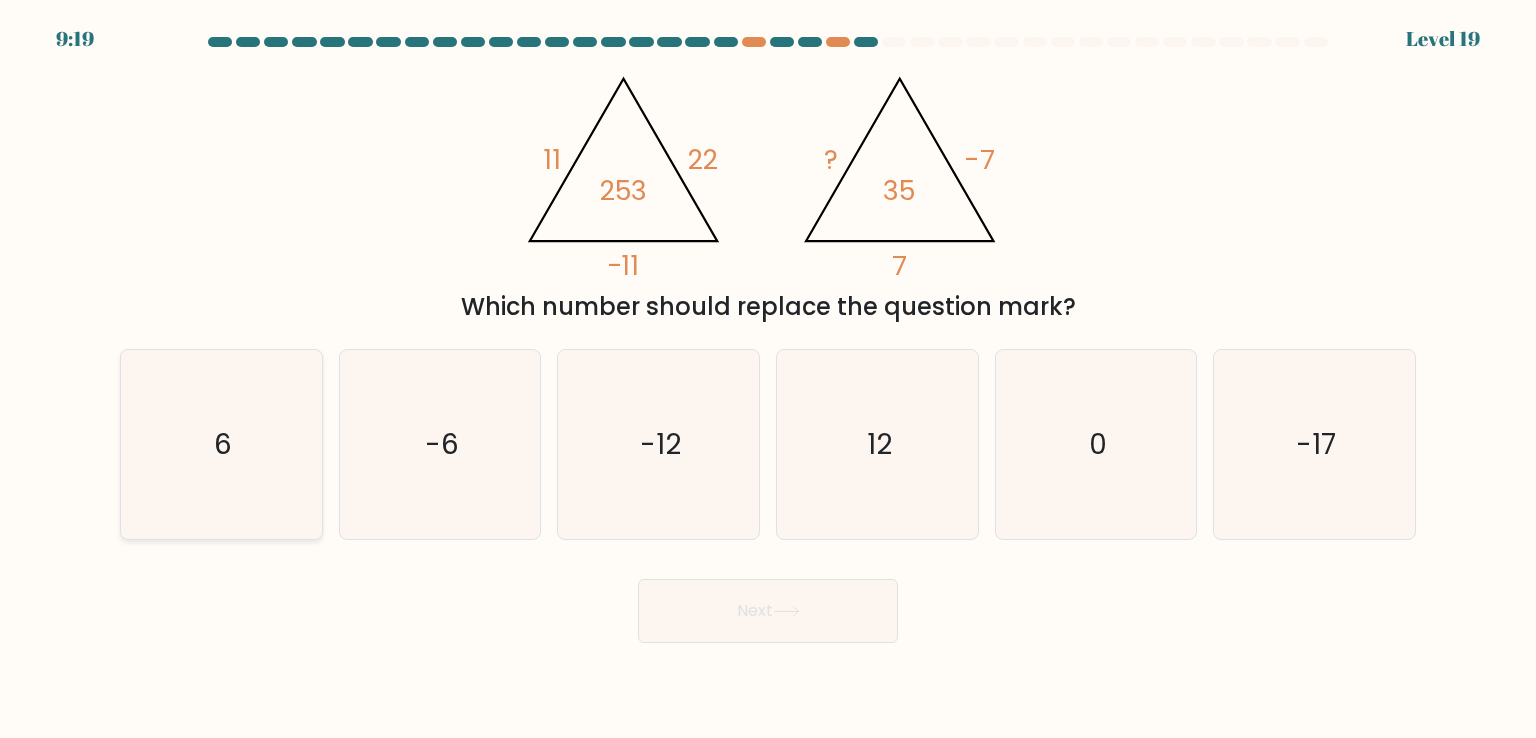 click on "6" at bounding box center (221, 444) 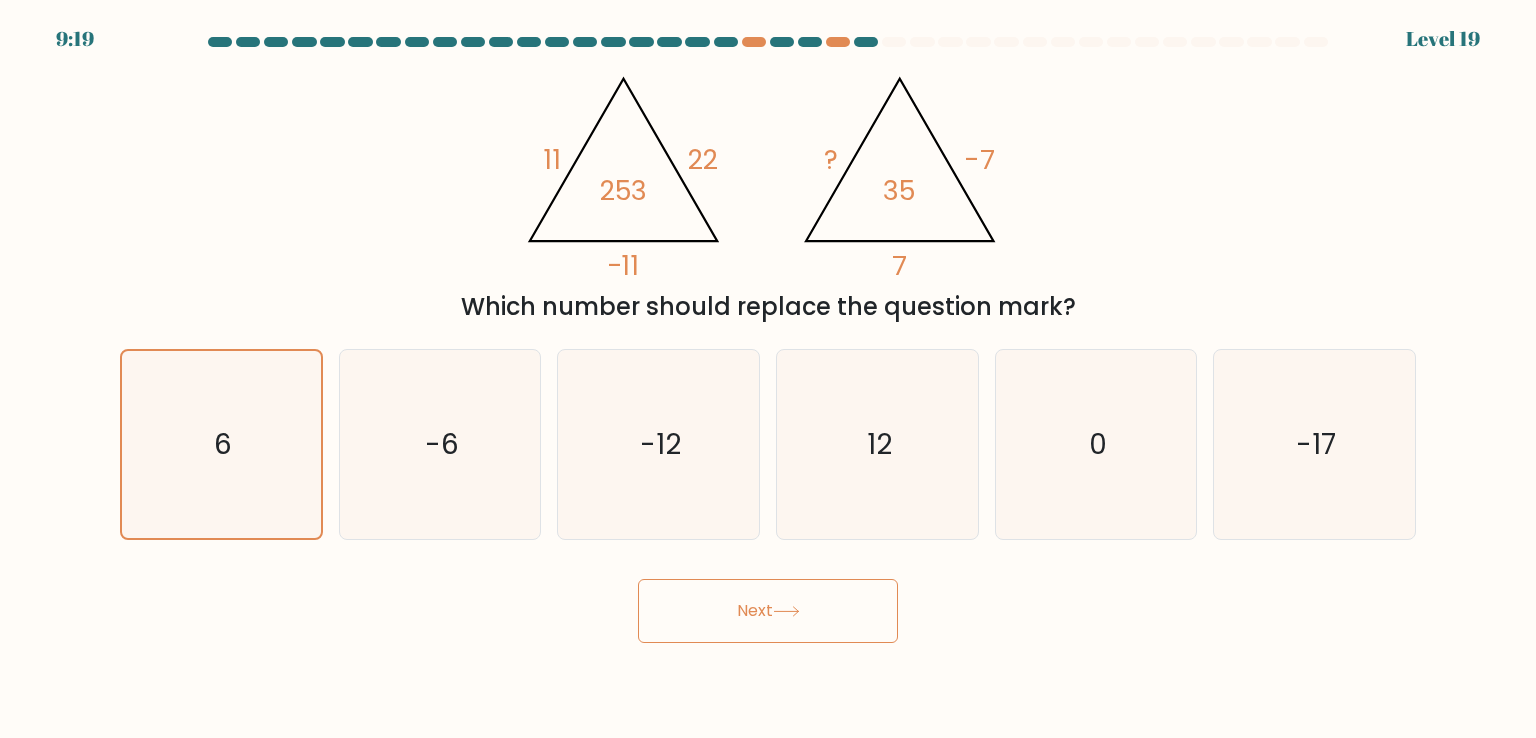 click on "Next" at bounding box center [768, 611] 